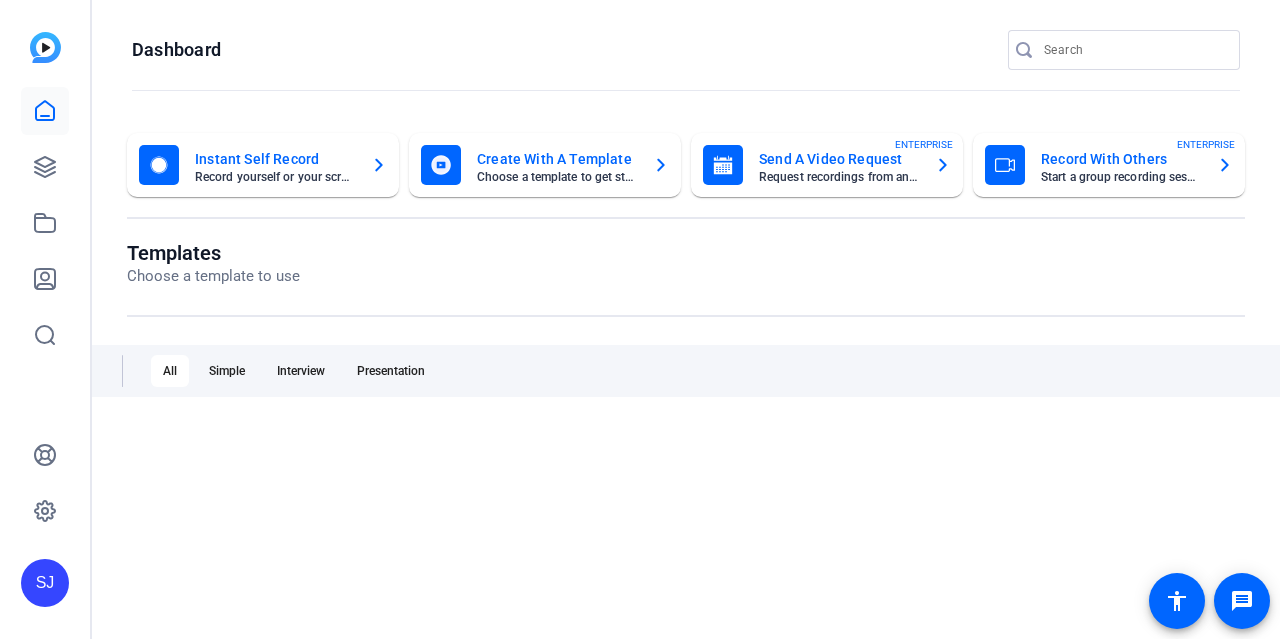scroll, scrollTop: 0, scrollLeft: 0, axis: both 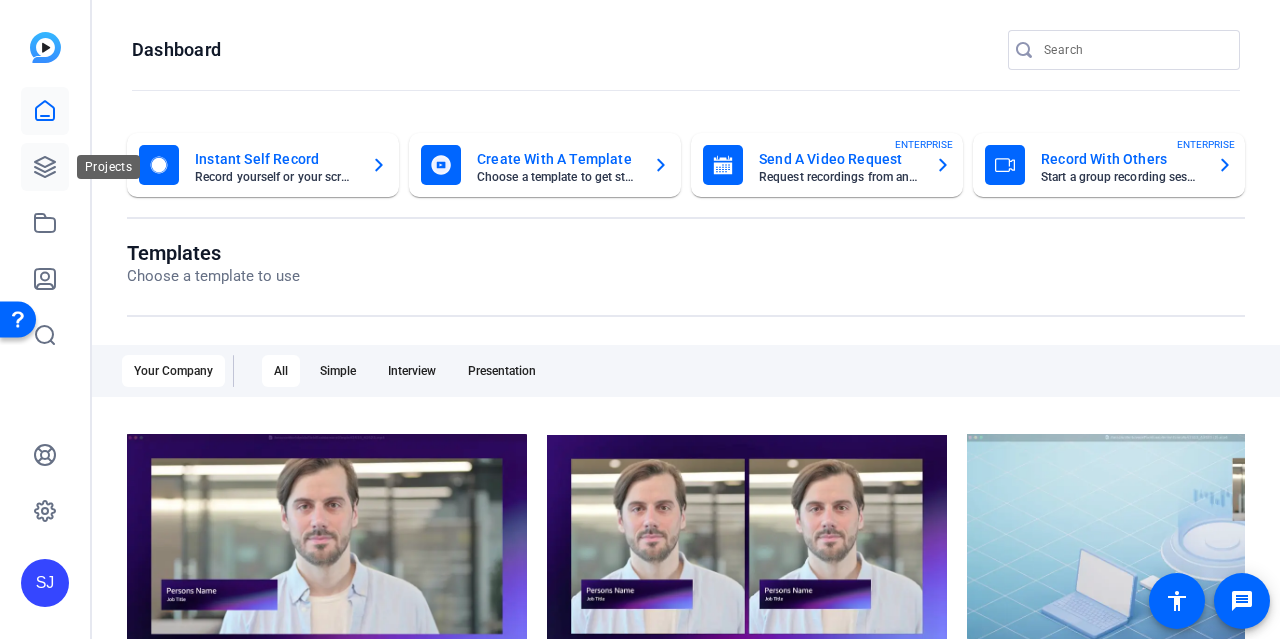 click 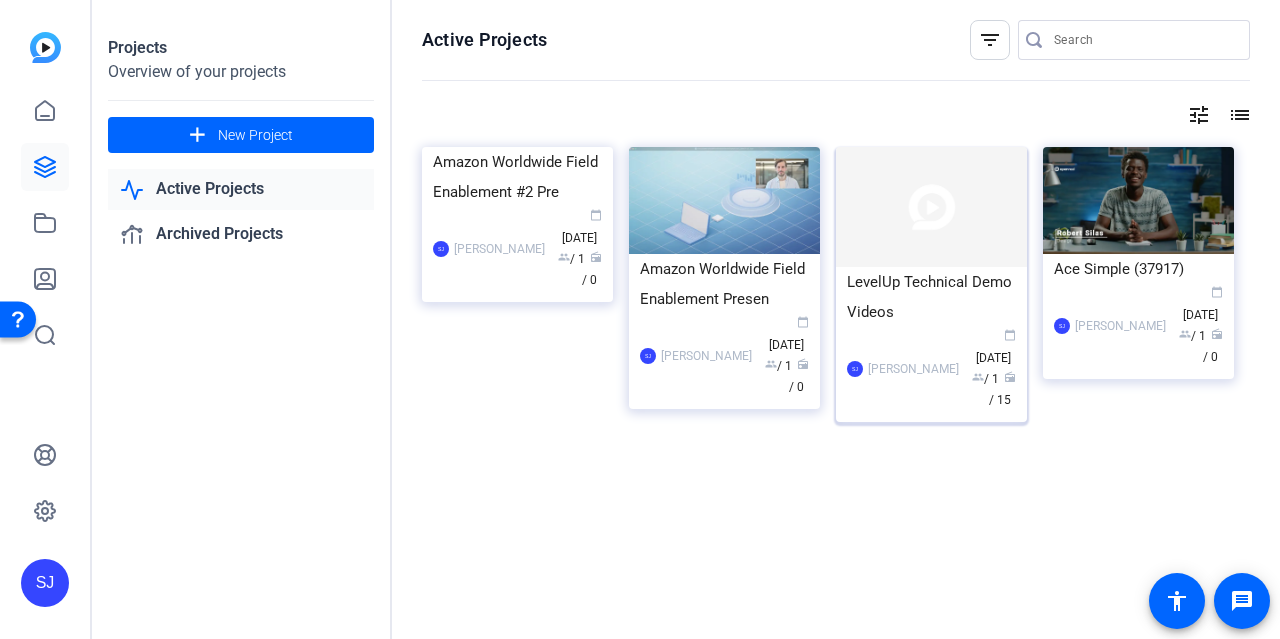 click on "LevelUp Technical Demo Videos" 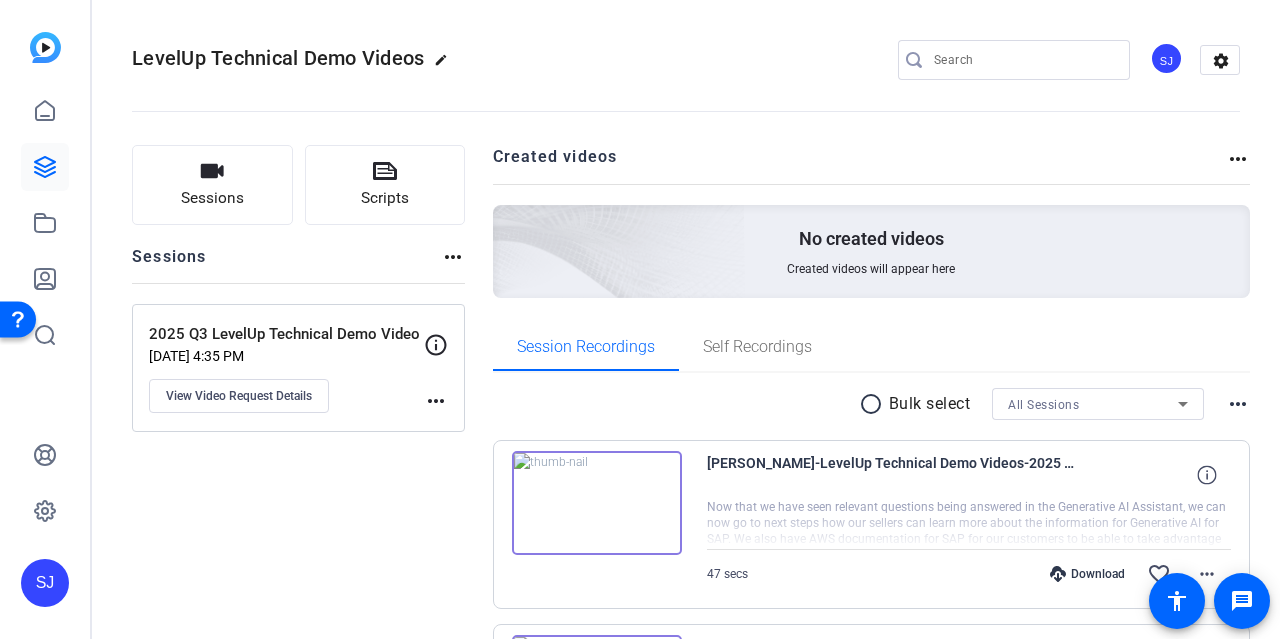 click 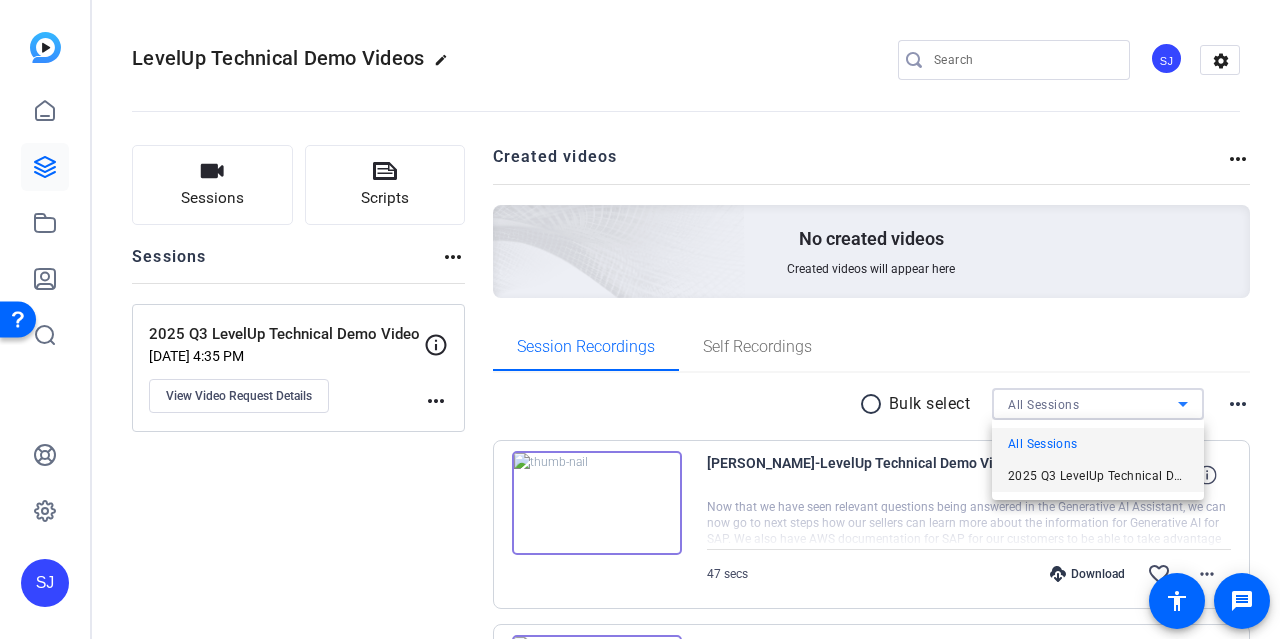 click on "2025 Q3 LevelUp Technical Demo Video" at bounding box center (1098, 476) 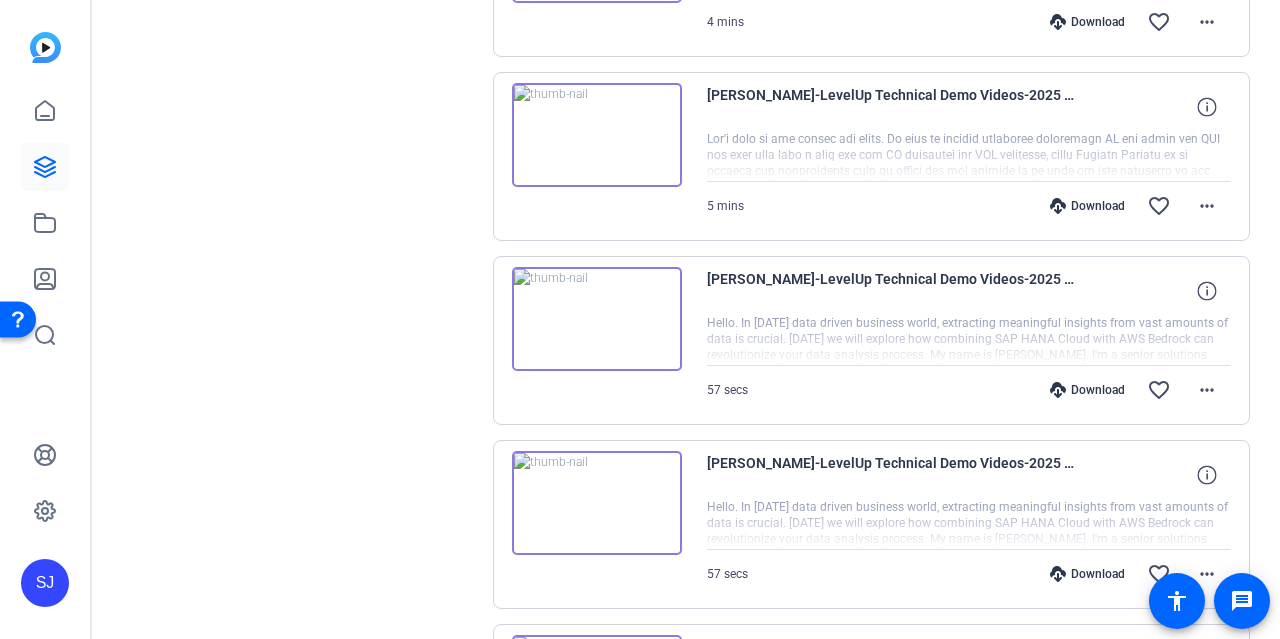 scroll, scrollTop: 972, scrollLeft: 0, axis: vertical 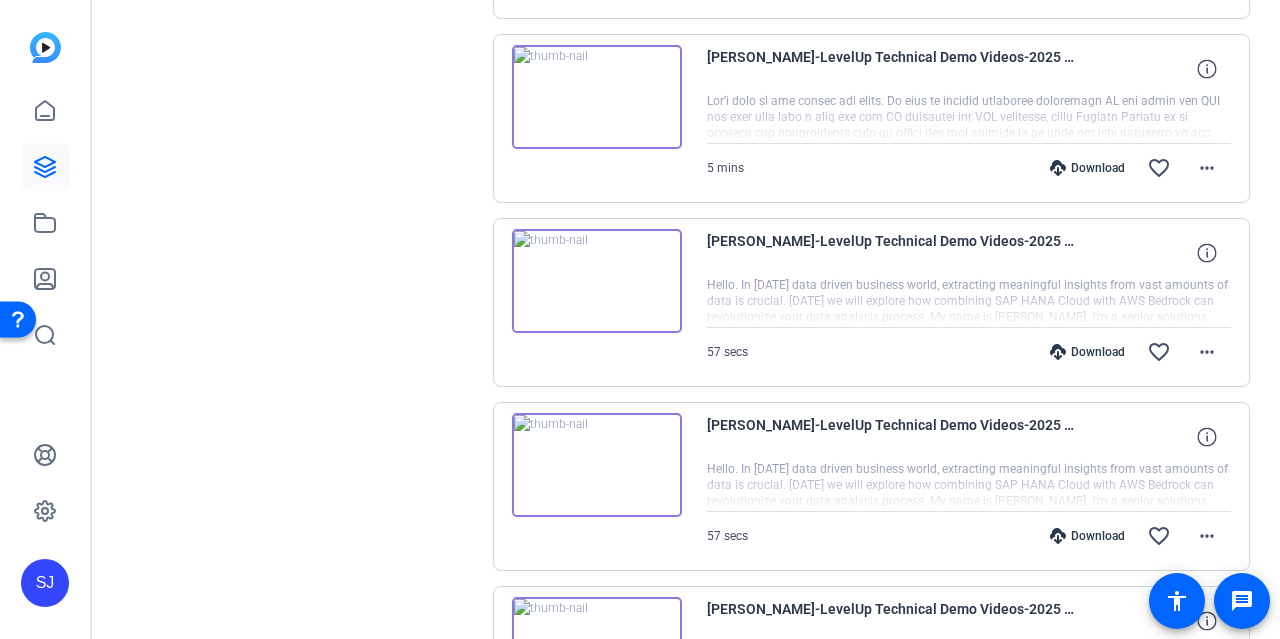 click at bounding box center (597, 465) 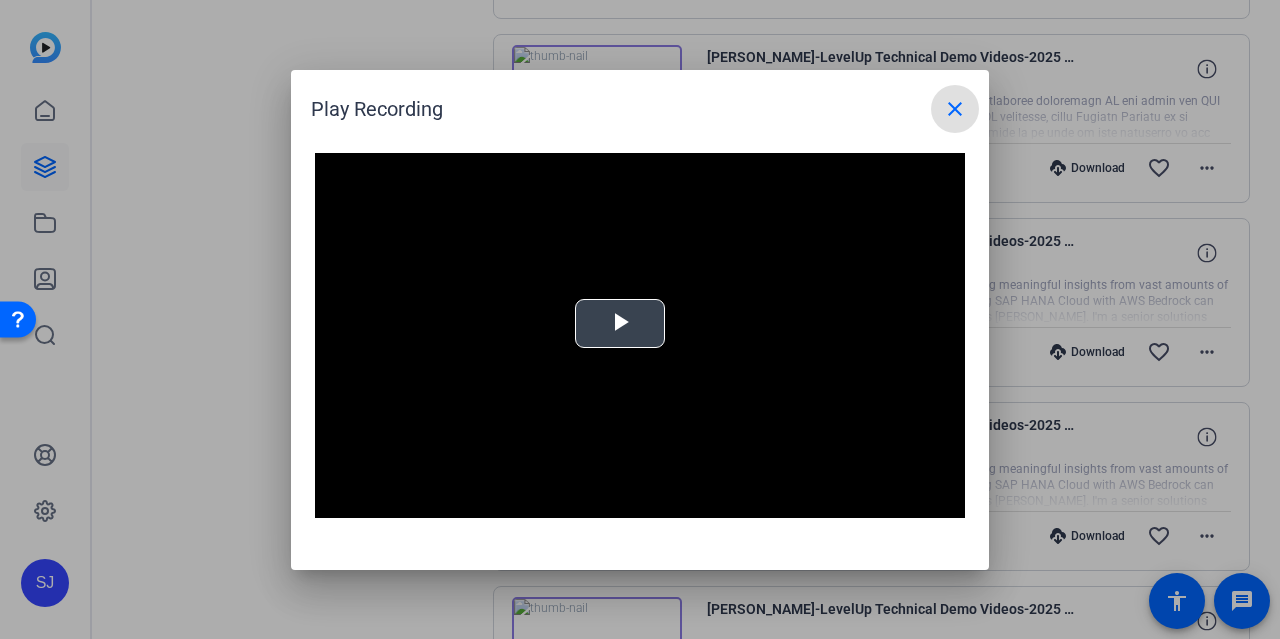 click at bounding box center (640, 336) 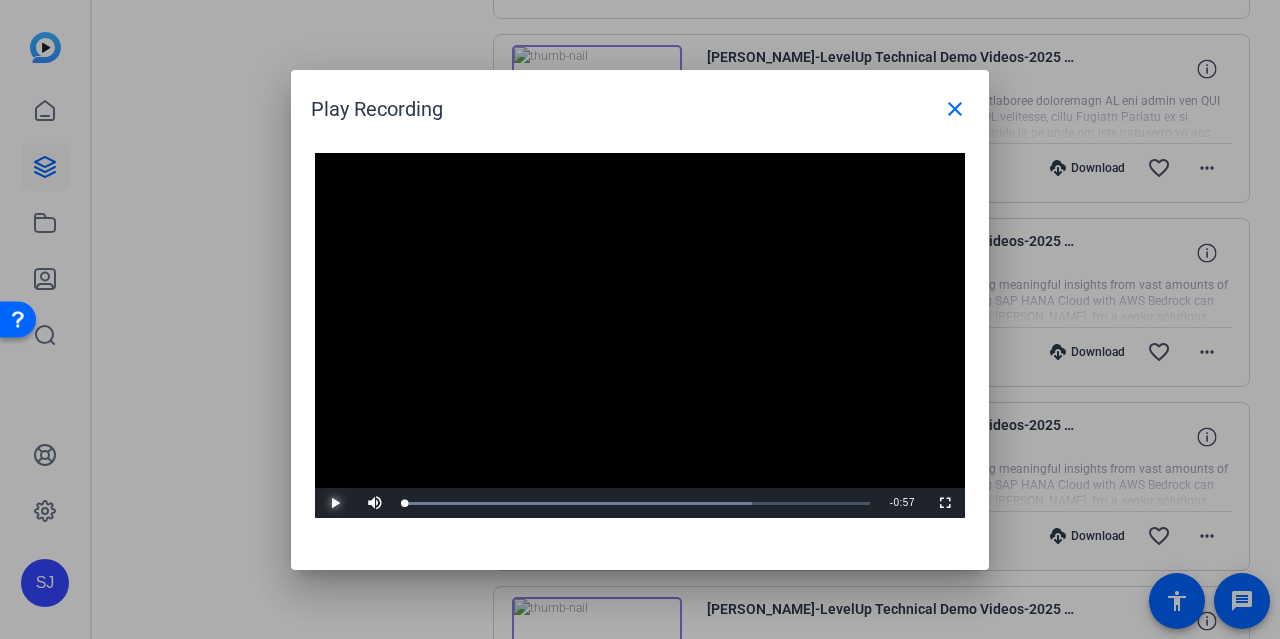 click at bounding box center [335, 503] 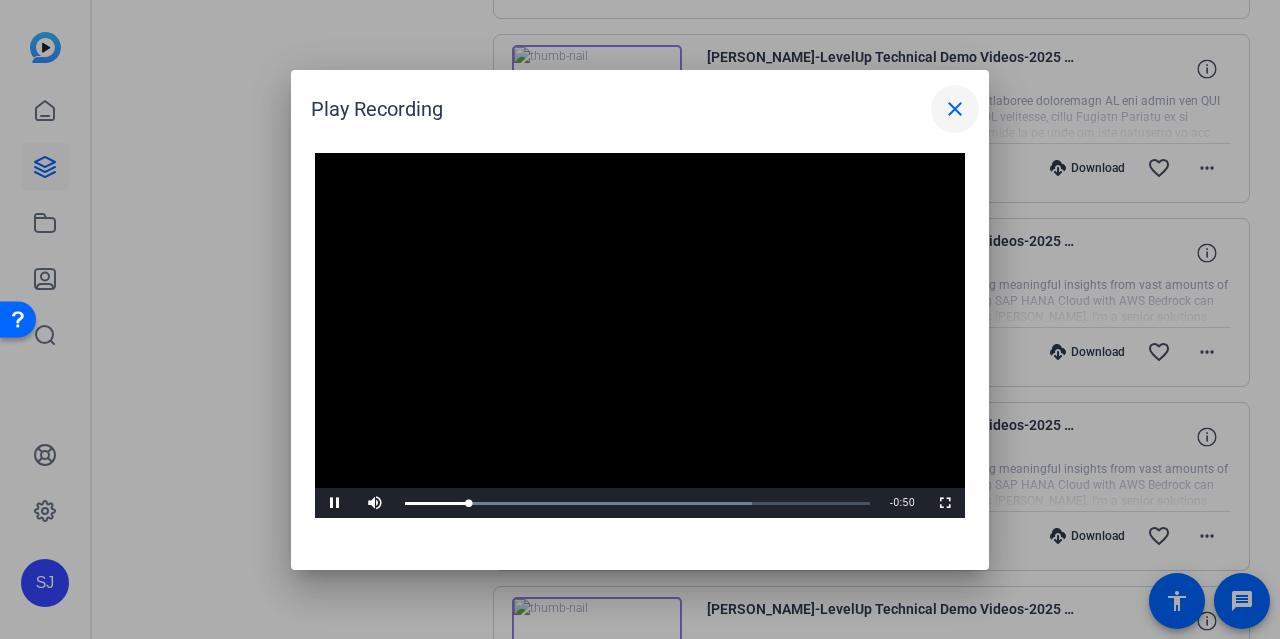 click on "close" at bounding box center (955, 109) 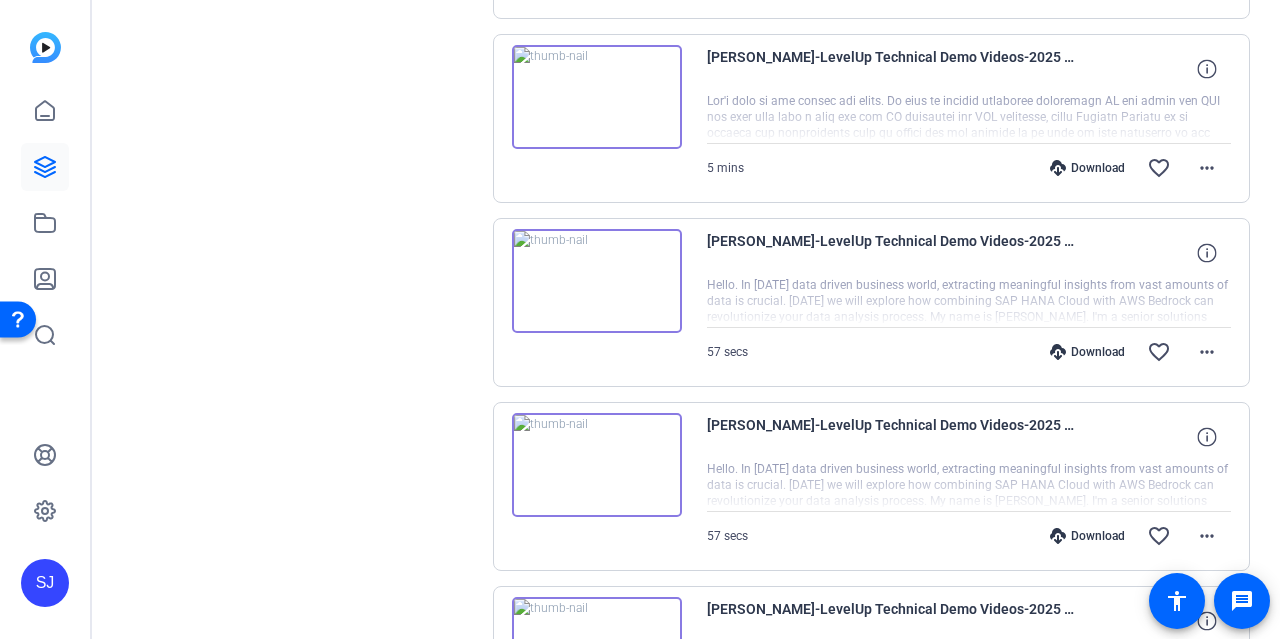 click at bounding box center (597, 281) 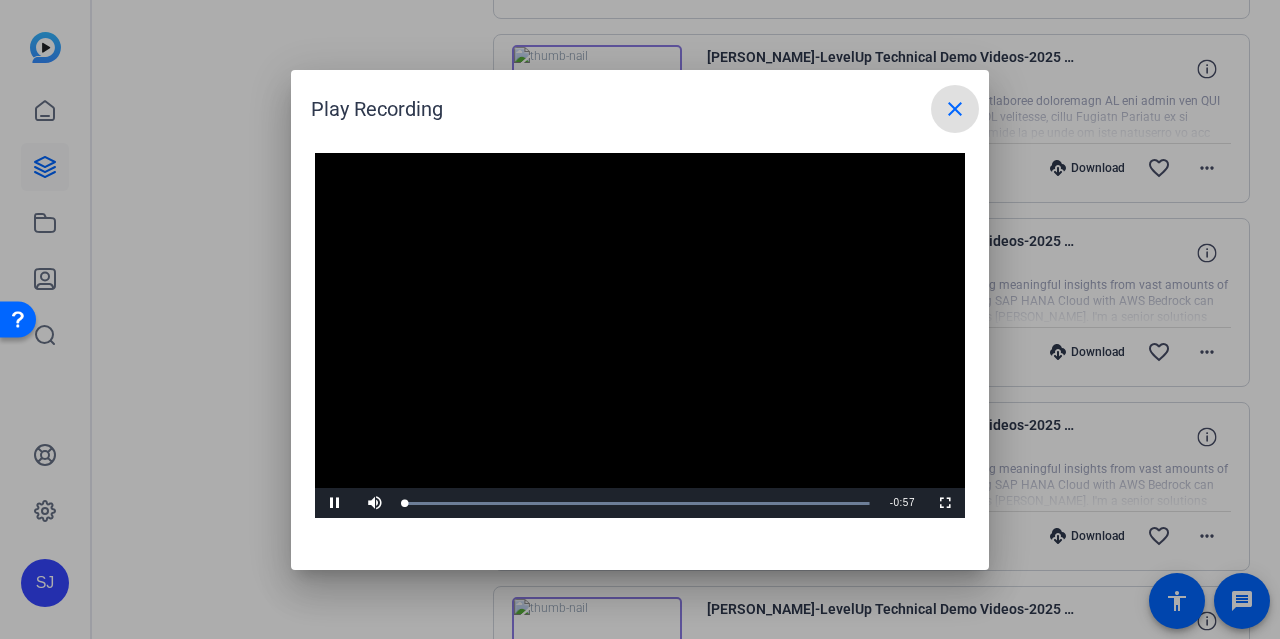 click at bounding box center (640, 336) 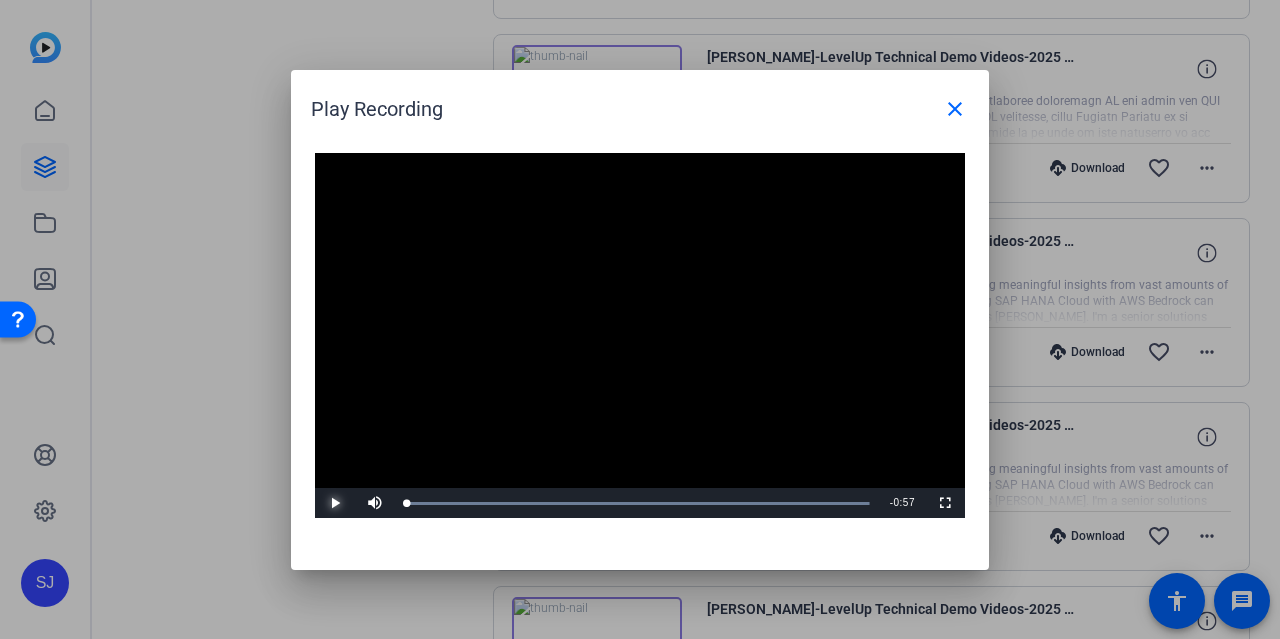 click at bounding box center (335, 503) 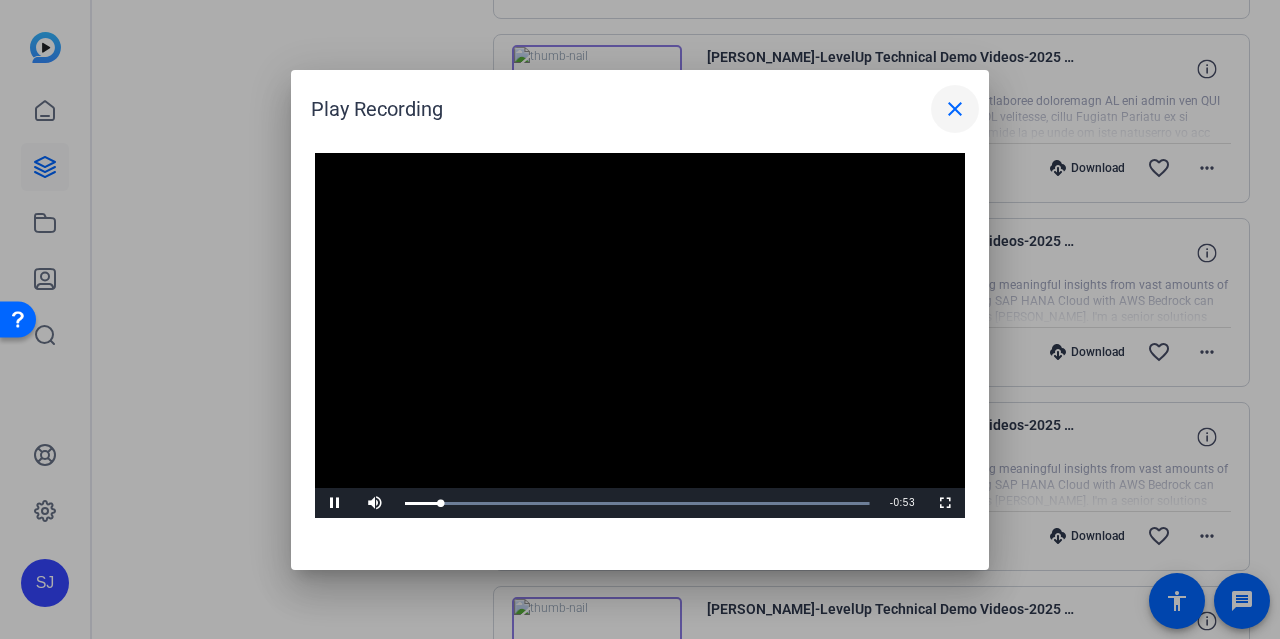 click on "close" at bounding box center [955, 109] 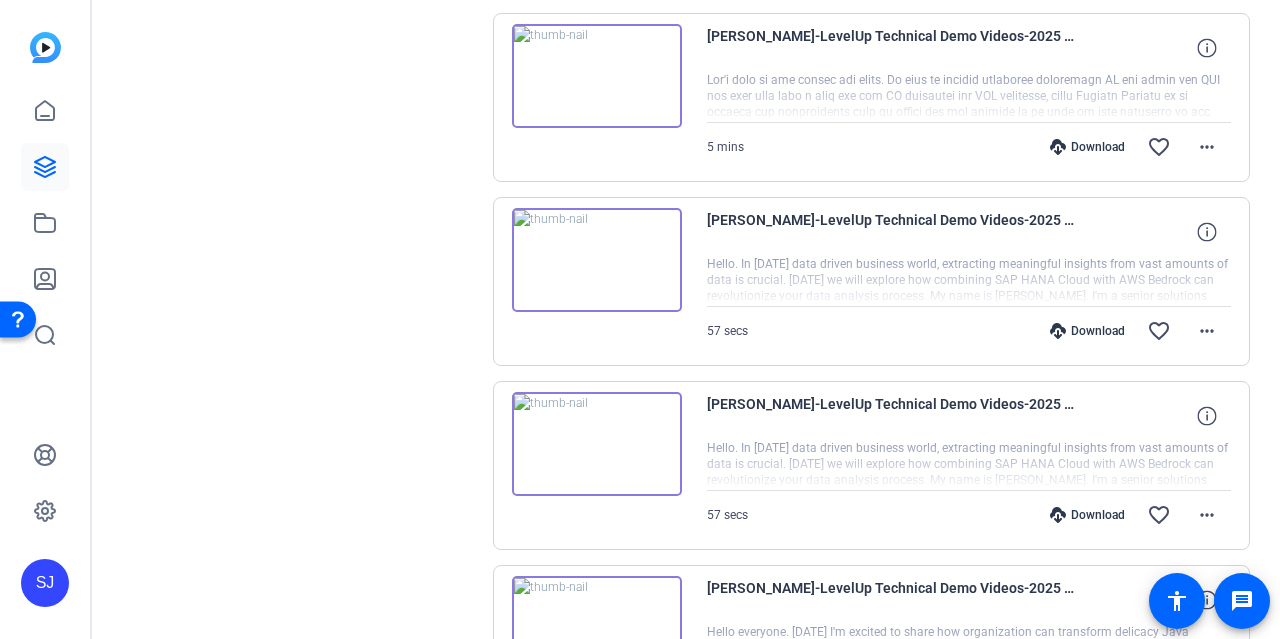 scroll, scrollTop: 1080, scrollLeft: 0, axis: vertical 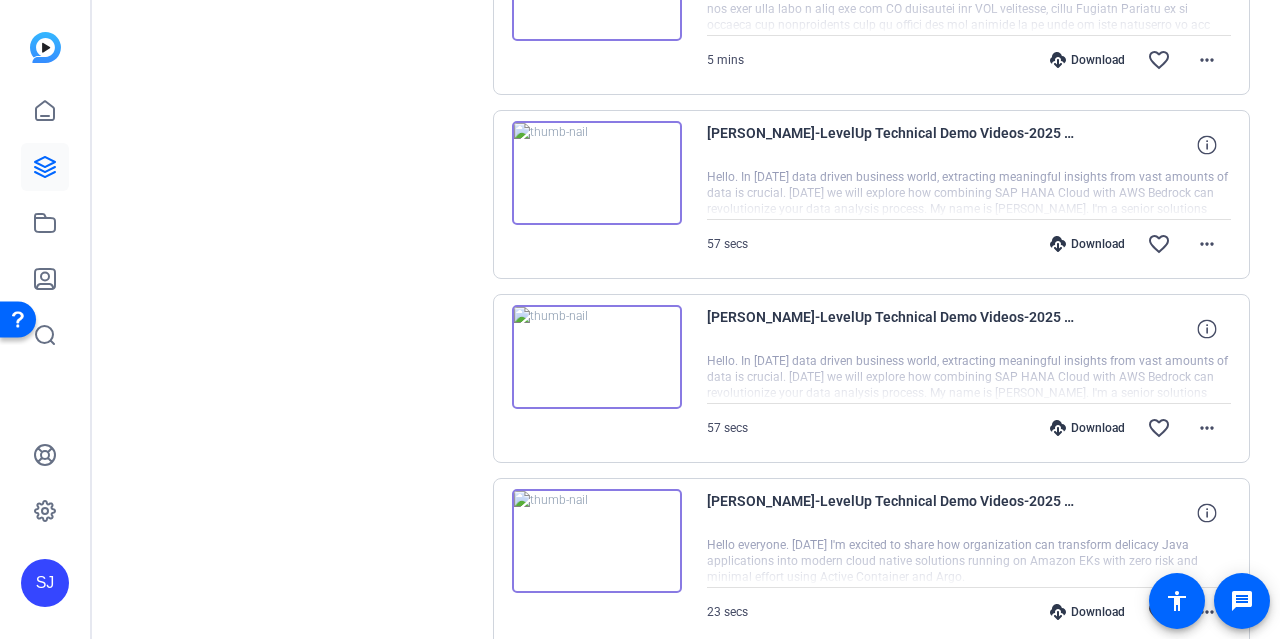 click at bounding box center [597, 173] 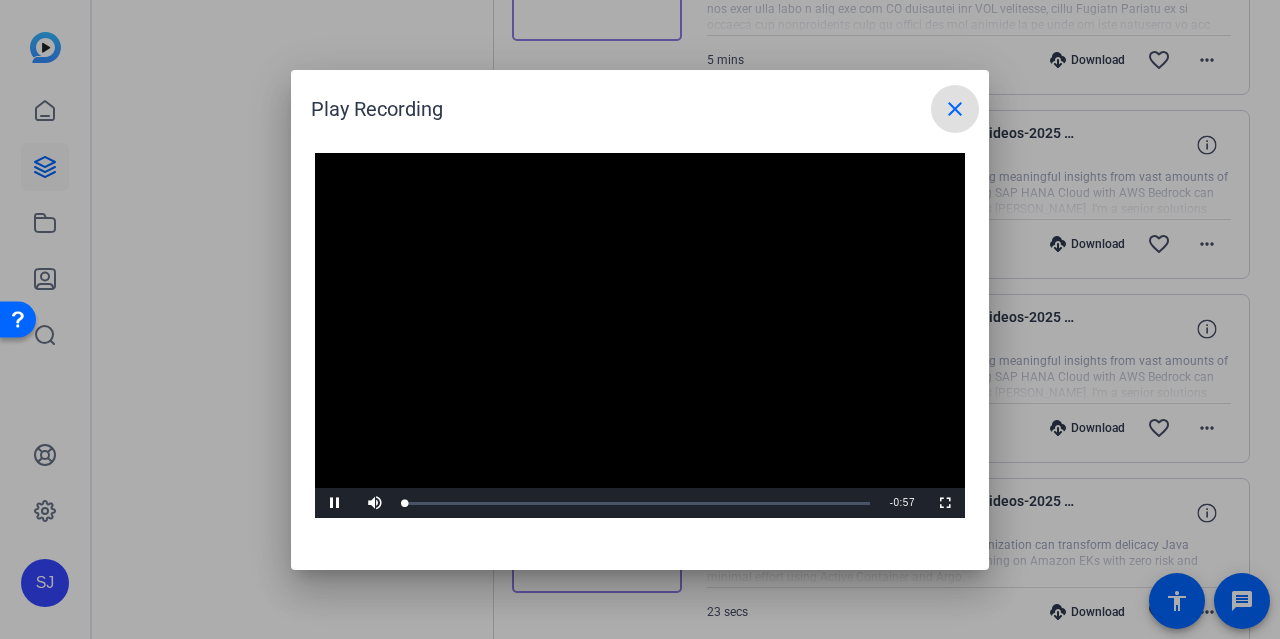 click at bounding box center (640, 336) 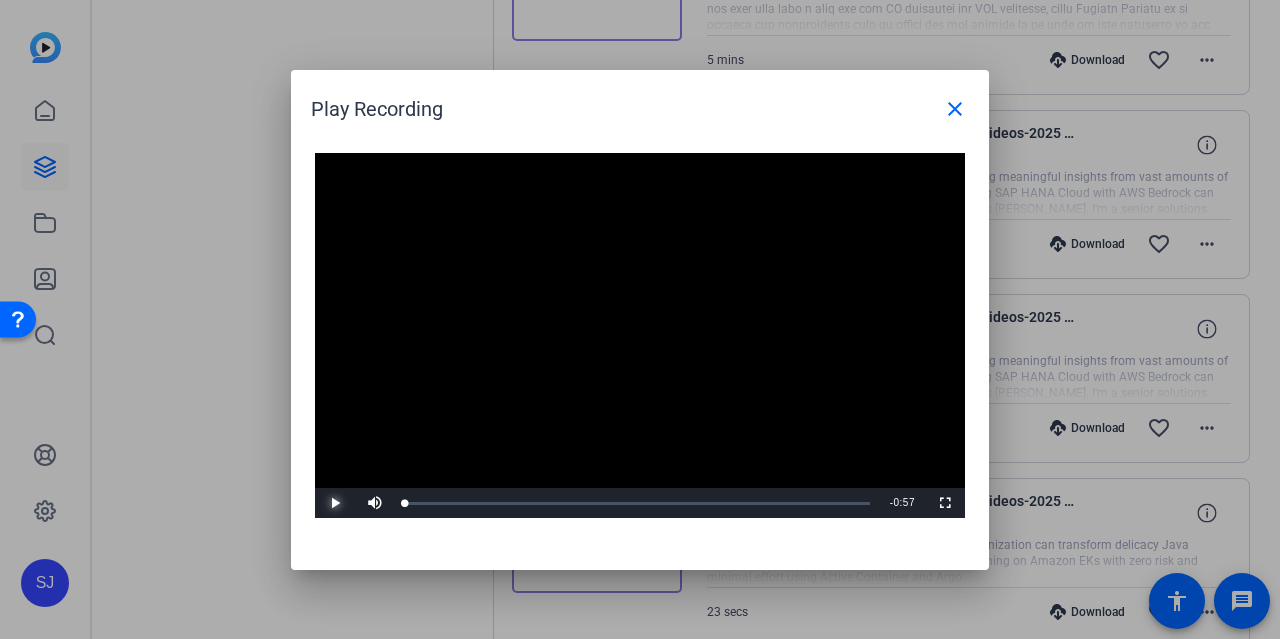 click at bounding box center (335, 503) 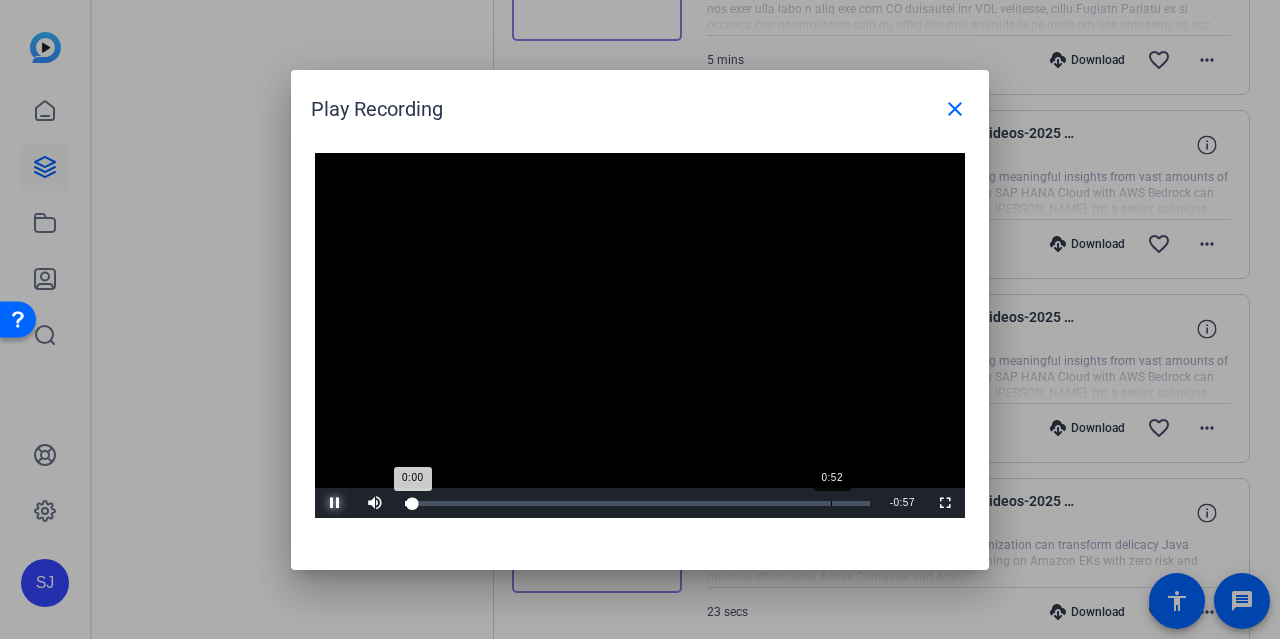 click on "Loaded :  0.00% 0:52 0:00" at bounding box center [637, 503] 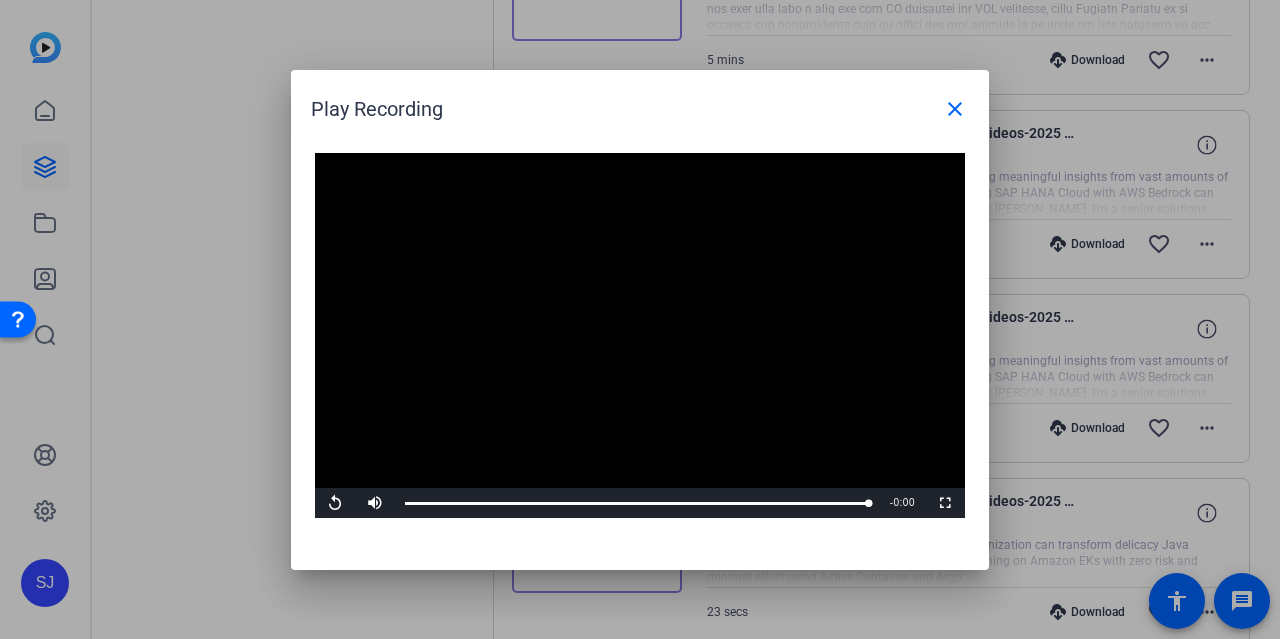 click at bounding box center (640, 336) 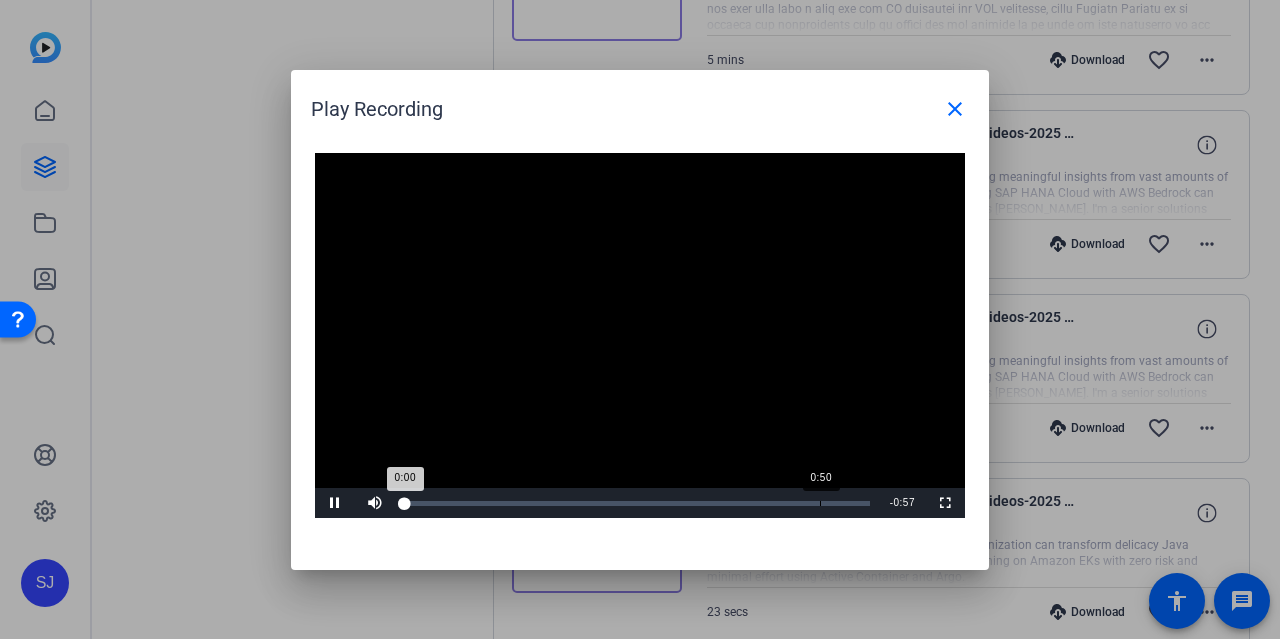 click on "Loaded :  0.00% 0:50 0:00" at bounding box center (637, 503) 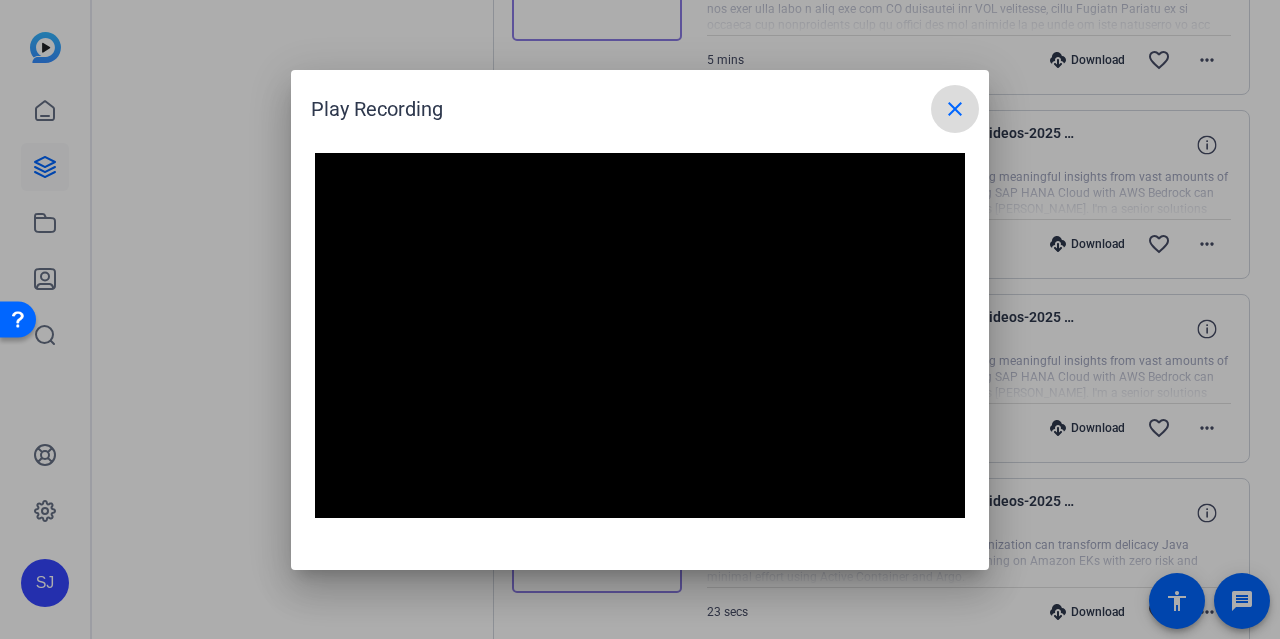 click on "close" at bounding box center [955, 109] 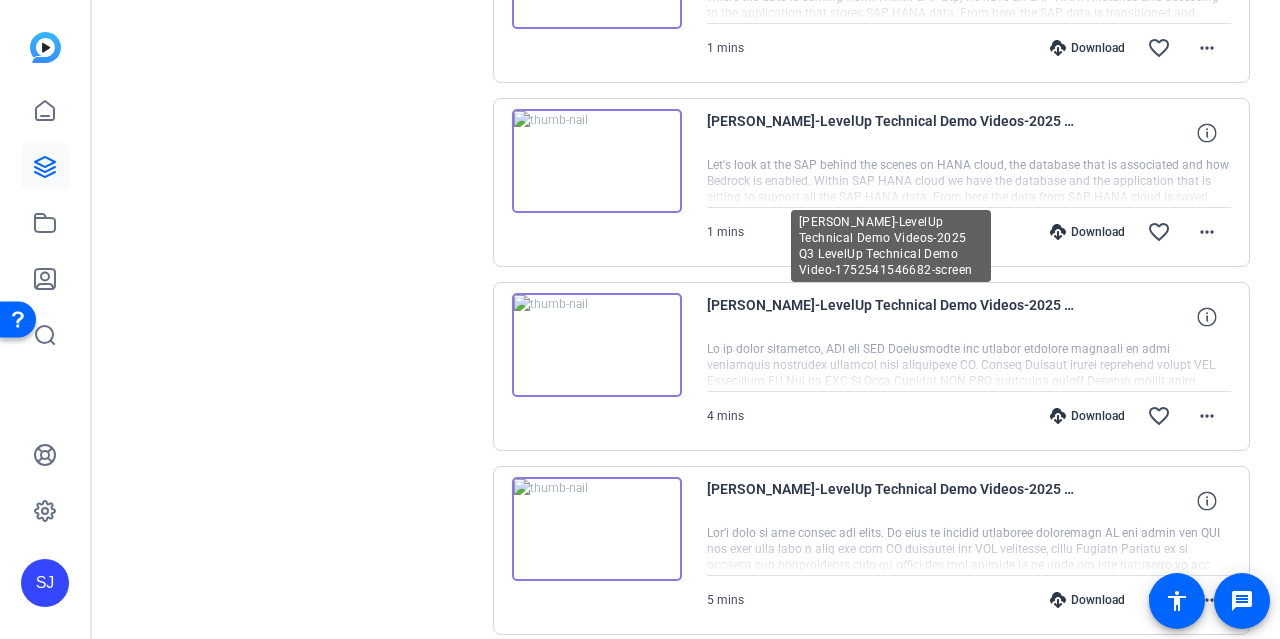 scroll, scrollTop: 756, scrollLeft: 0, axis: vertical 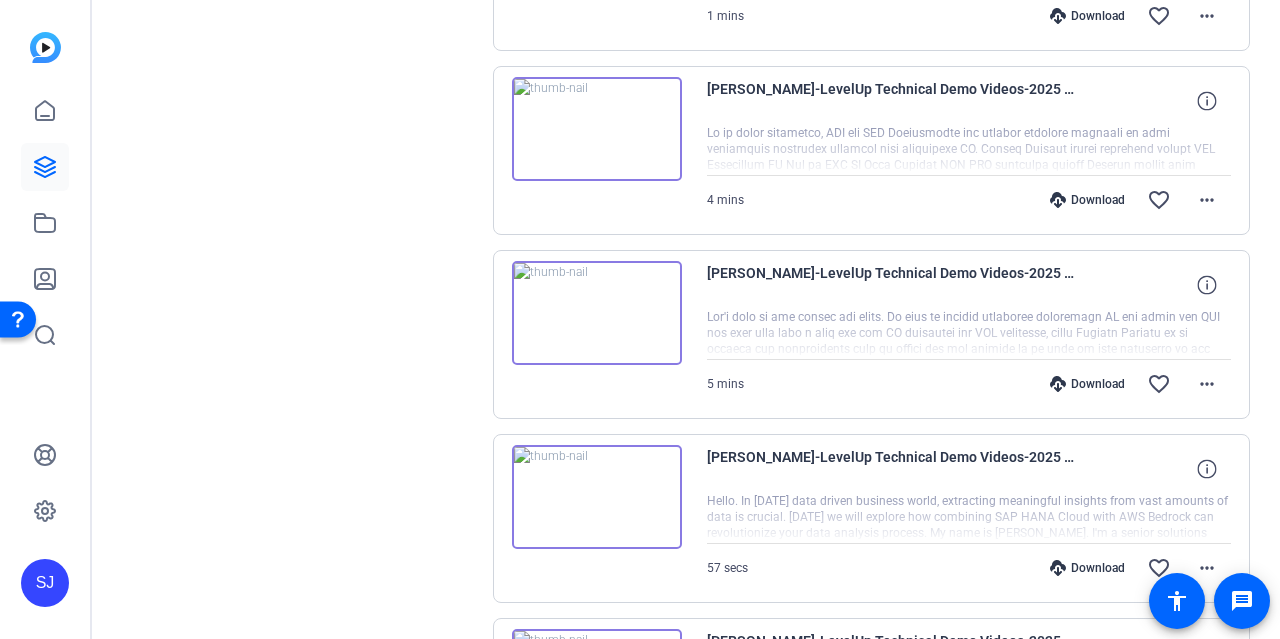 click at bounding box center [597, 313] 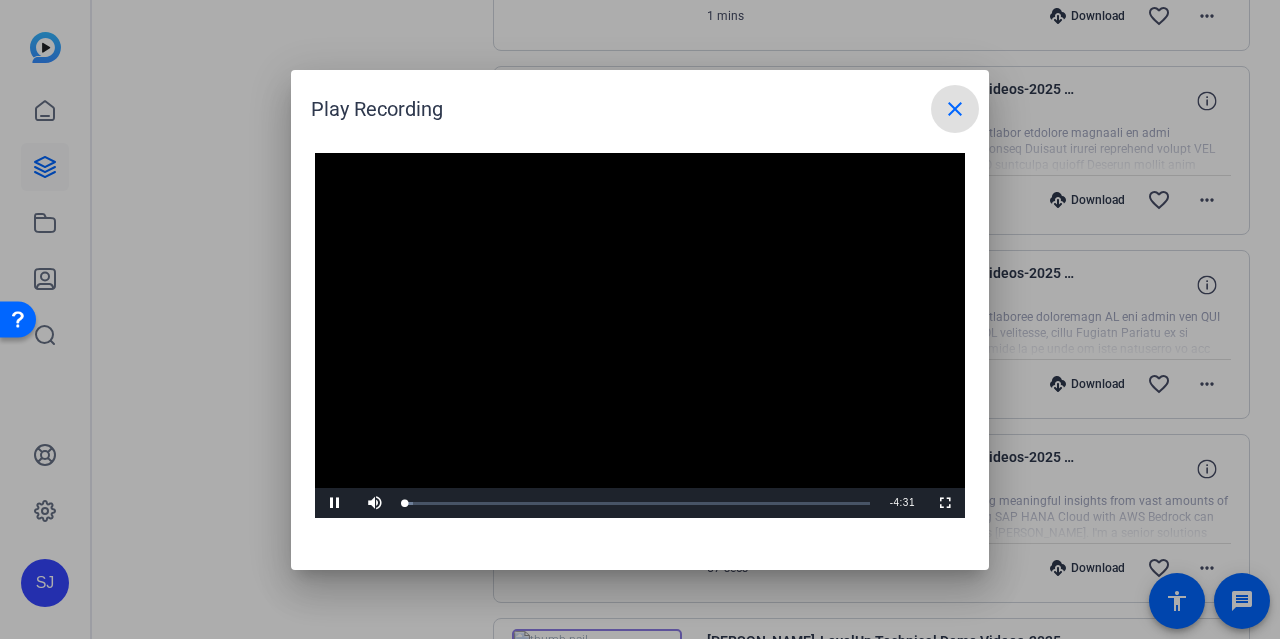 click at bounding box center [640, 336] 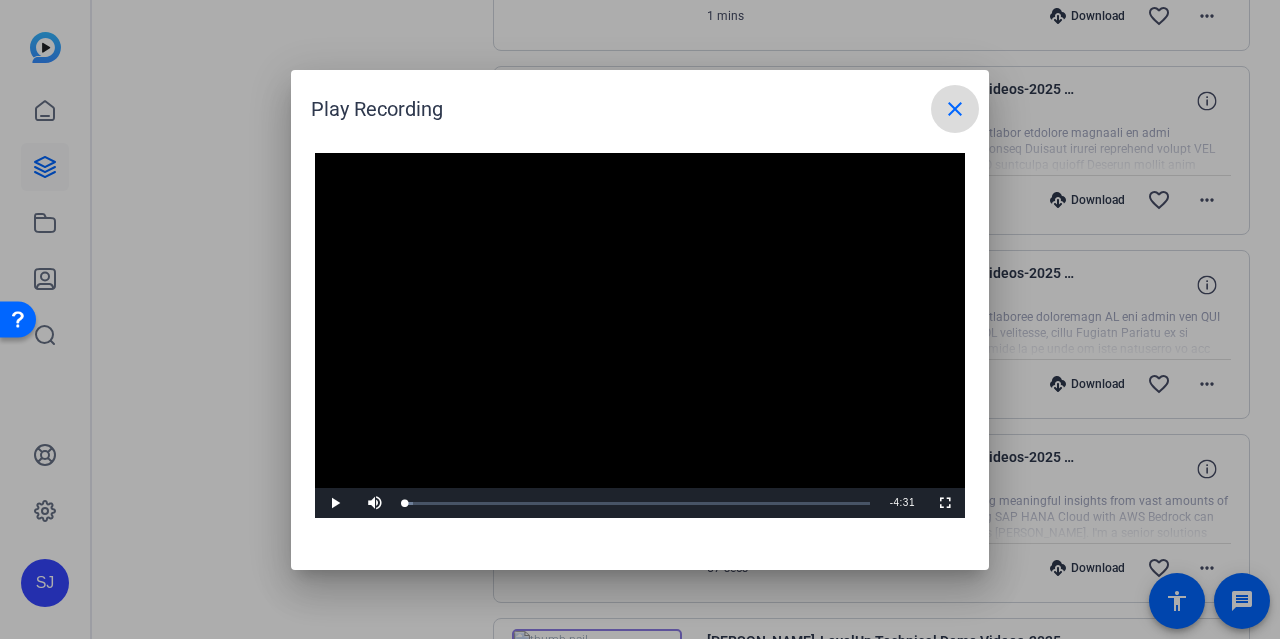 click on "close" at bounding box center (955, 109) 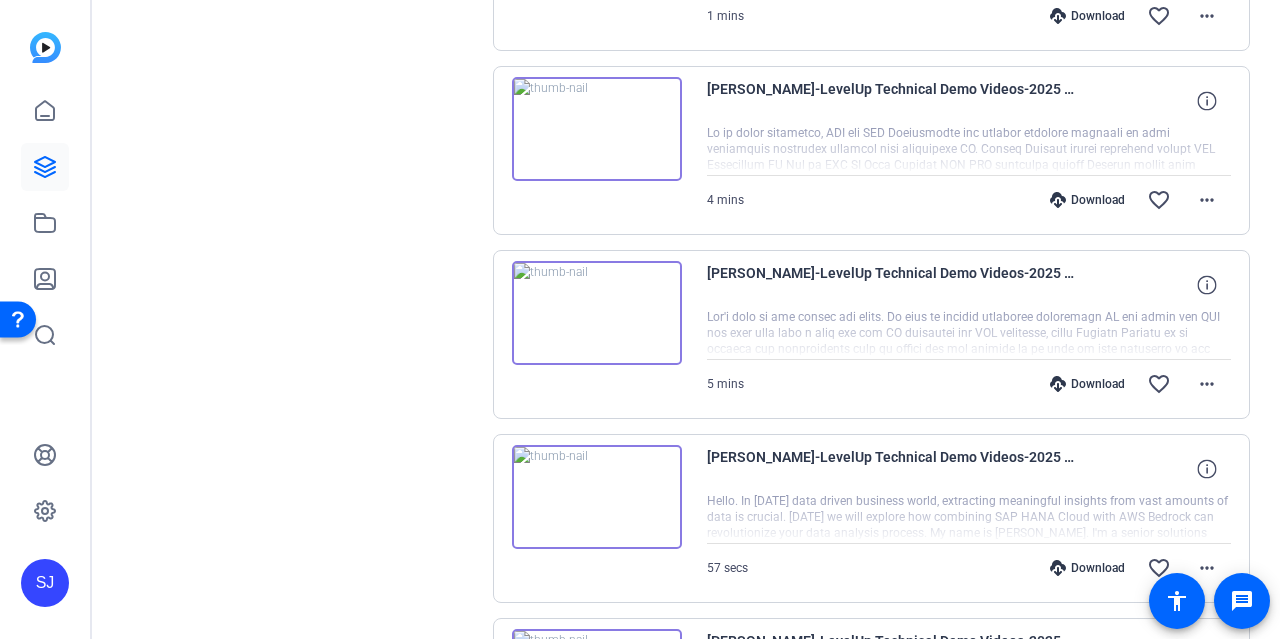 click at bounding box center (597, 313) 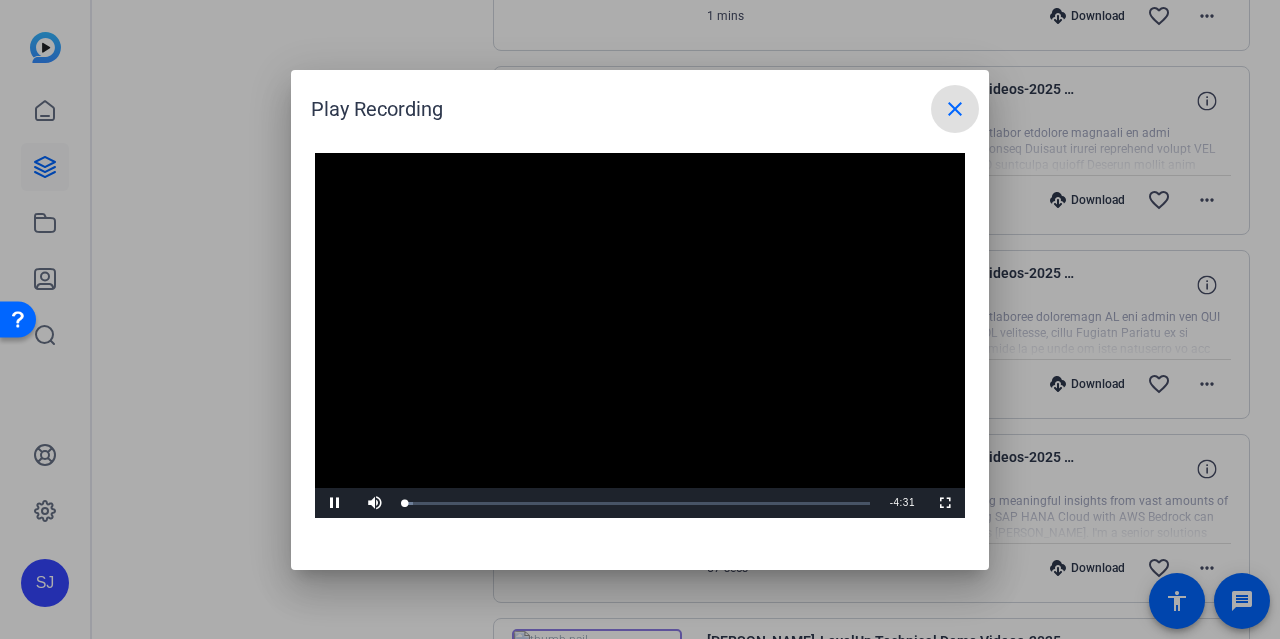 click at bounding box center [640, 336] 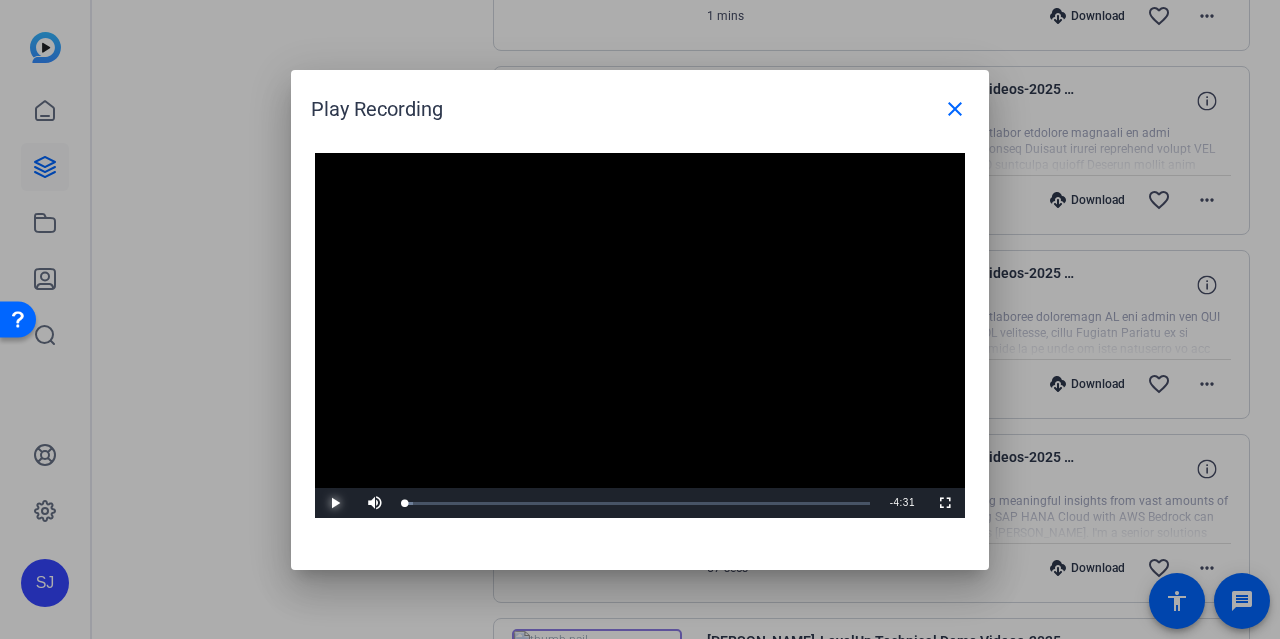click at bounding box center [335, 503] 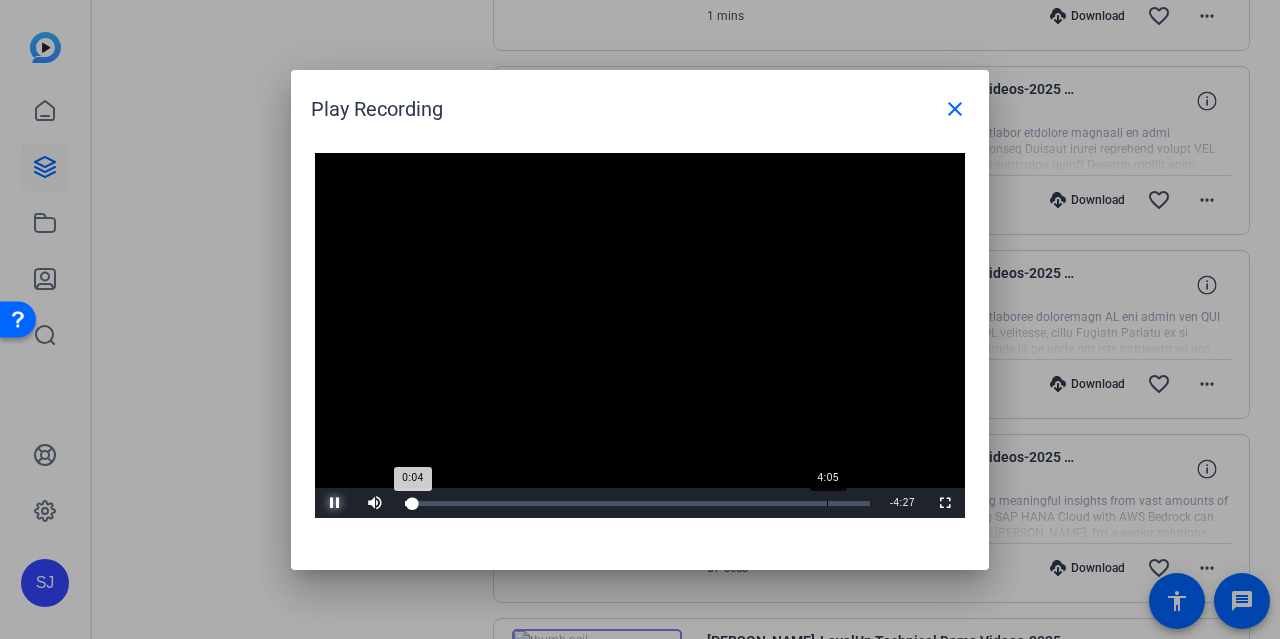 click on "Loaded :  1.77% 4:05 0:04" at bounding box center (637, 503) 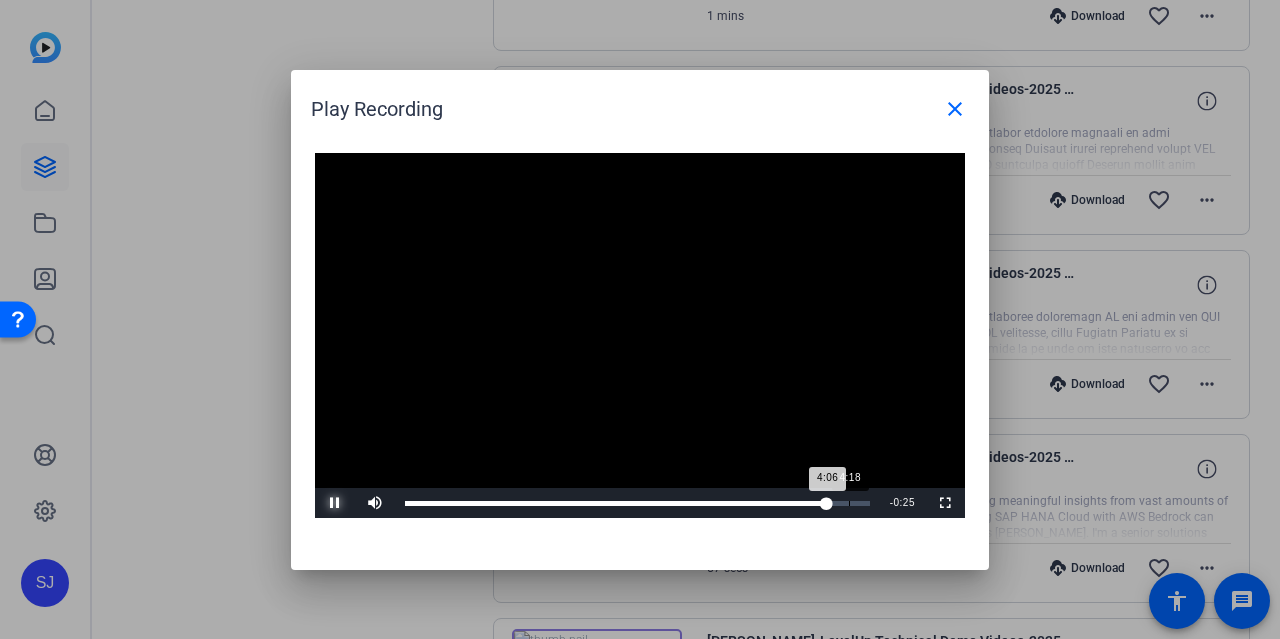 click on "Loaded :  1.77% 4:18 4:06" at bounding box center (637, 503) 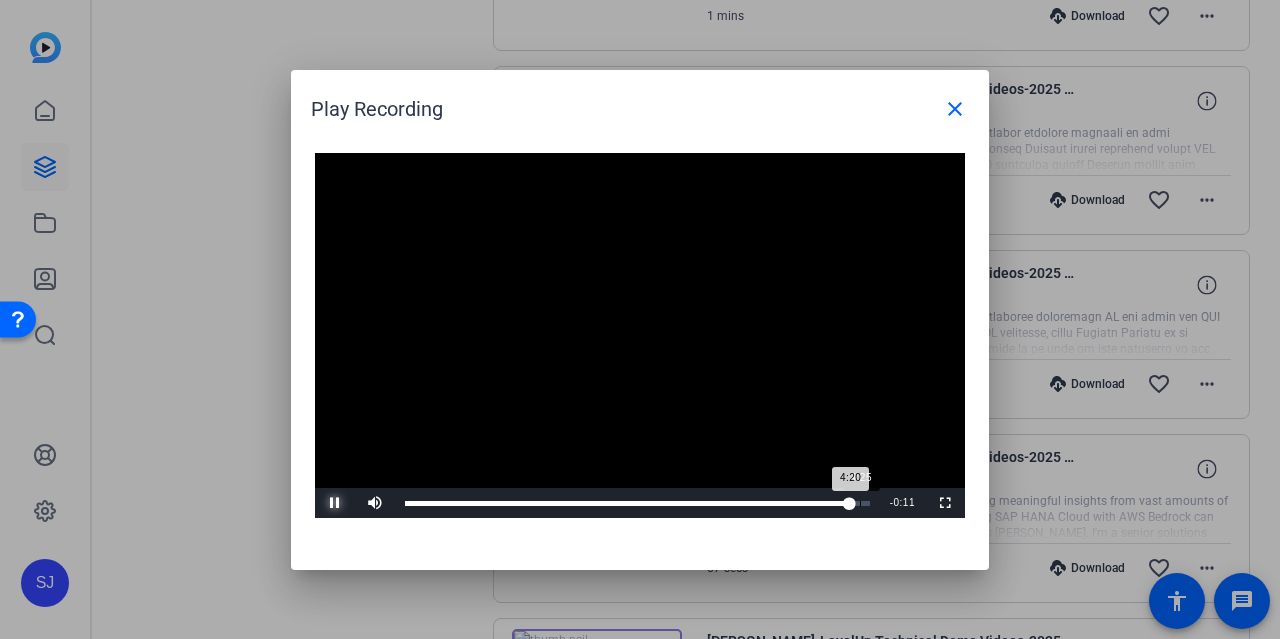 click on "Loaded :  1.77% 4:25 4:20" at bounding box center [637, 503] 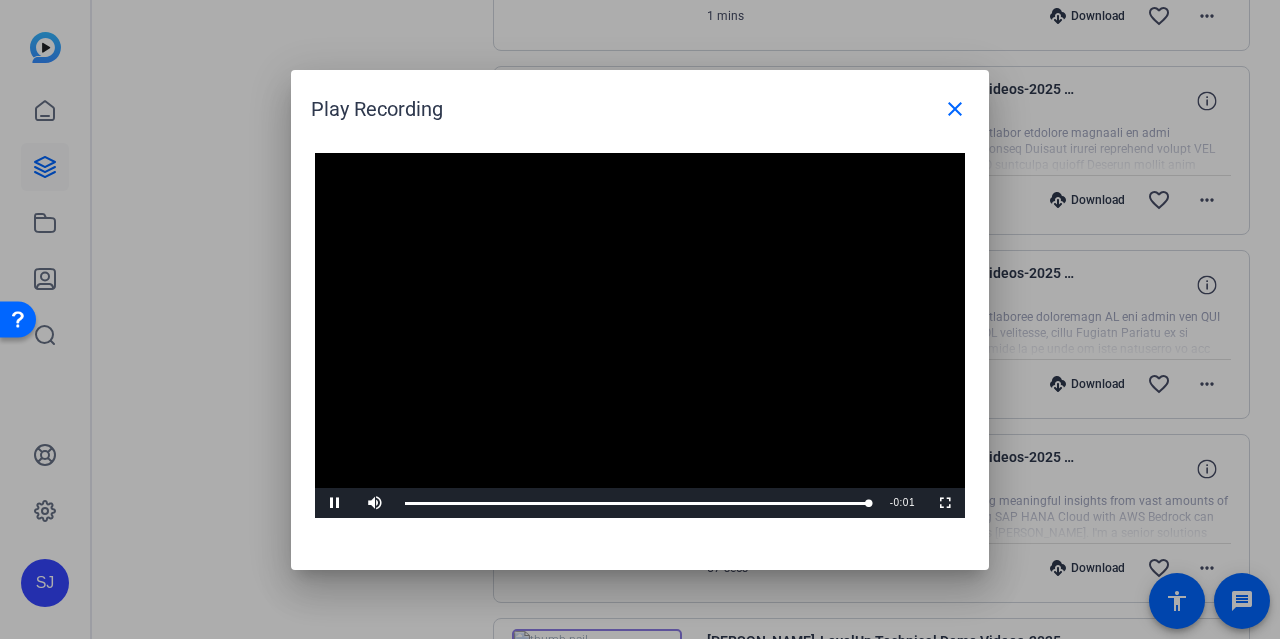 click at bounding box center (640, 336) 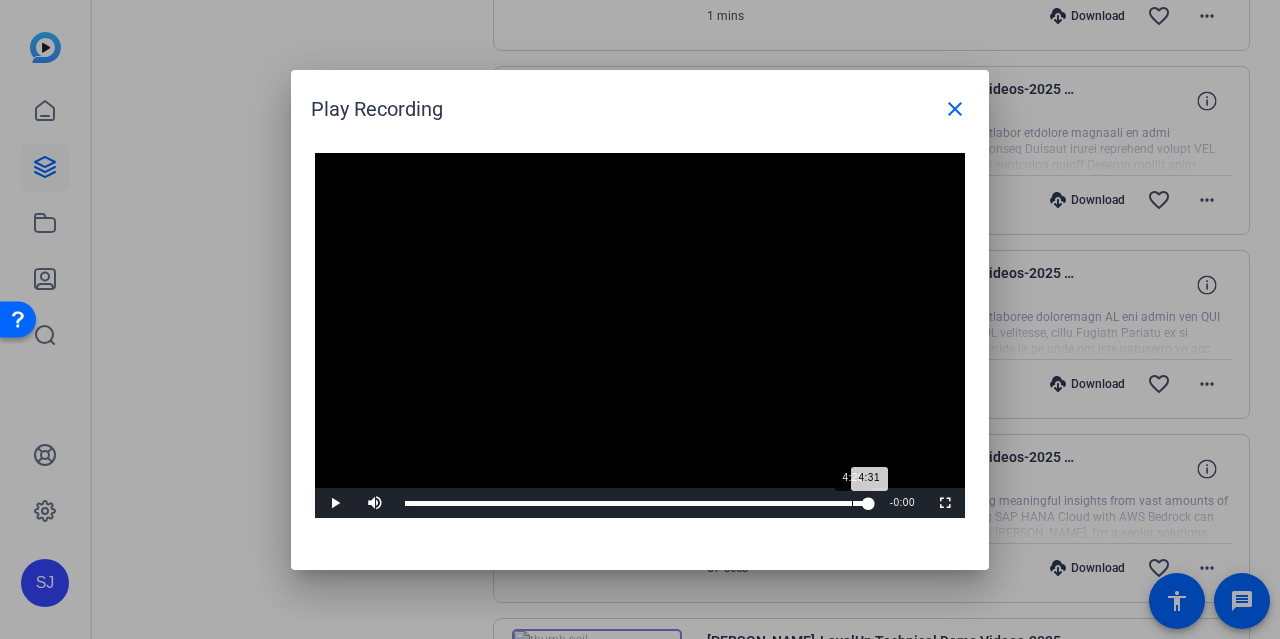 click on "Loaded :  1.77% 4:20 4:31" at bounding box center (637, 503) 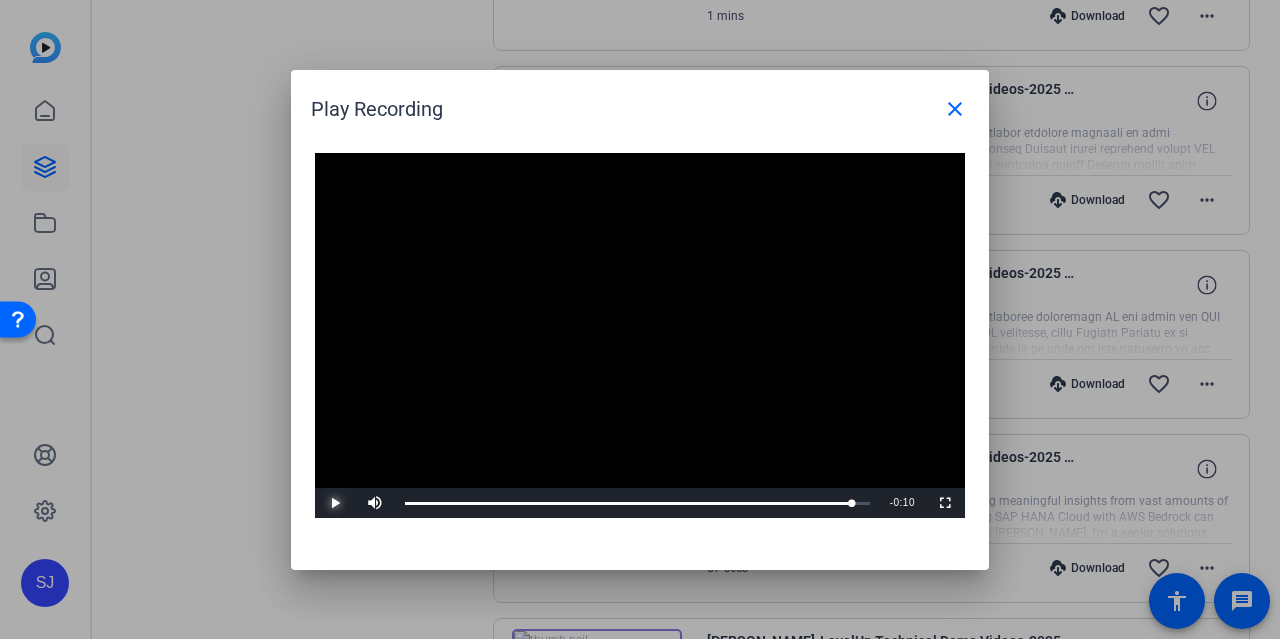 click at bounding box center [335, 503] 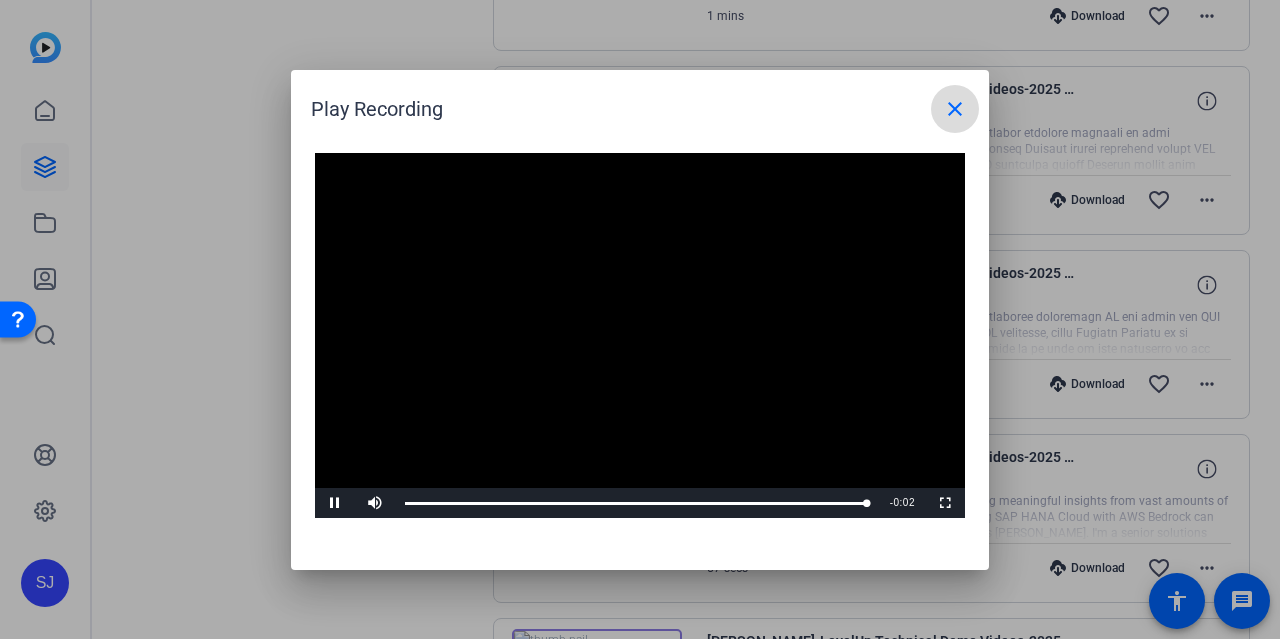 click on "close" at bounding box center (955, 109) 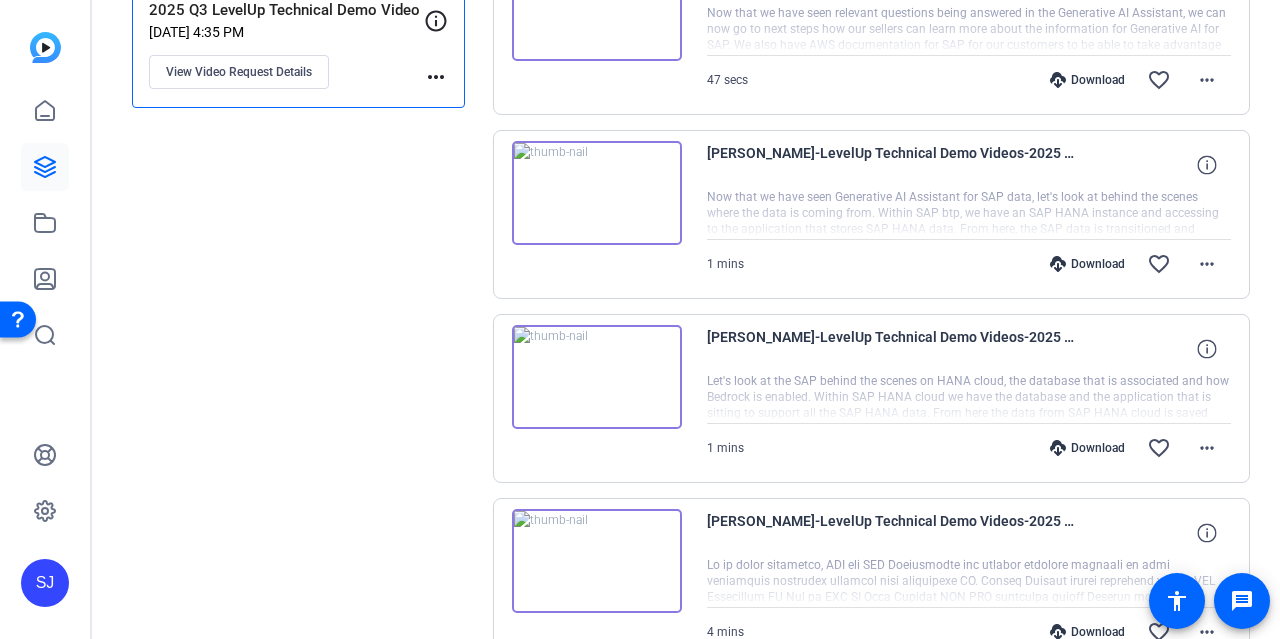scroll, scrollTop: 108, scrollLeft: 0, axis: vertical 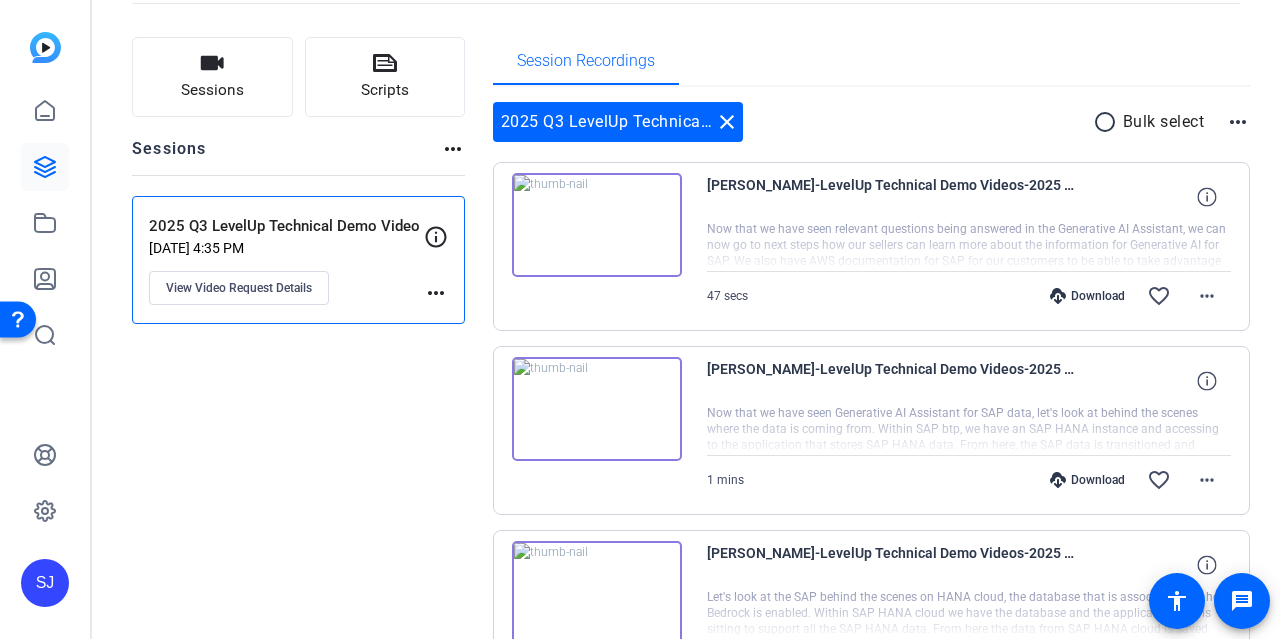 click at bounding box center [597, 225] 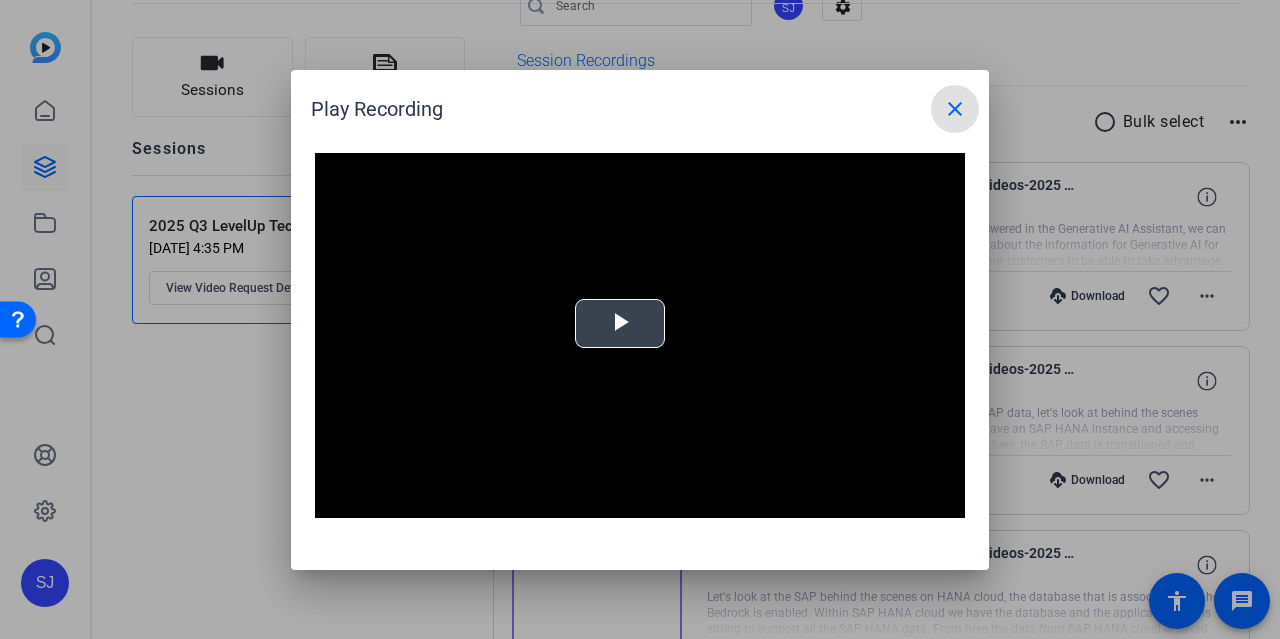 click at bounding box center [640, 336] 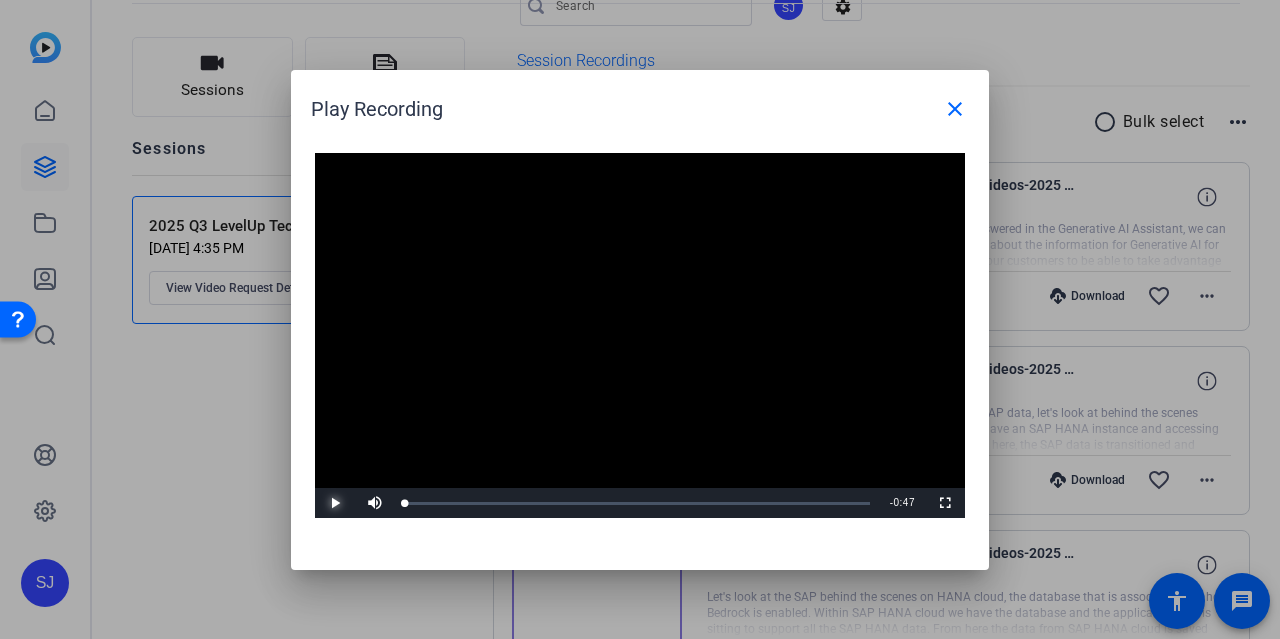 click at bounding box center (335, 503) 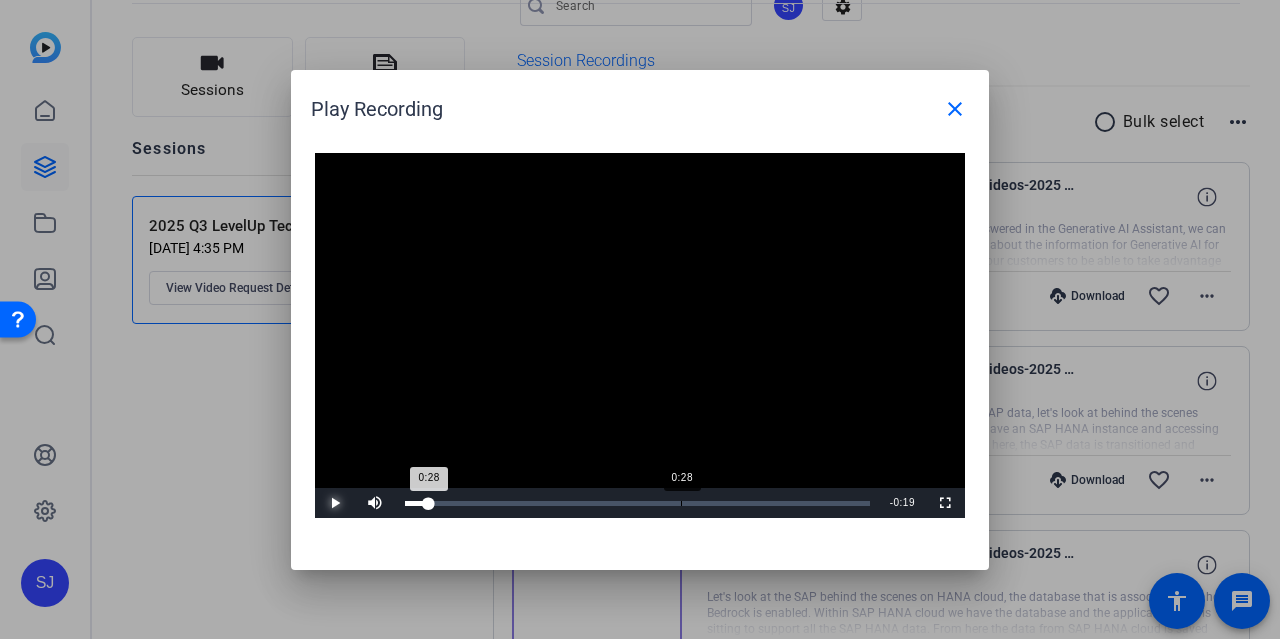 drag, startPoint x: 429, startPoint y: 503, endPoint x: 681, endPoint y: 502, distance: 252.00198 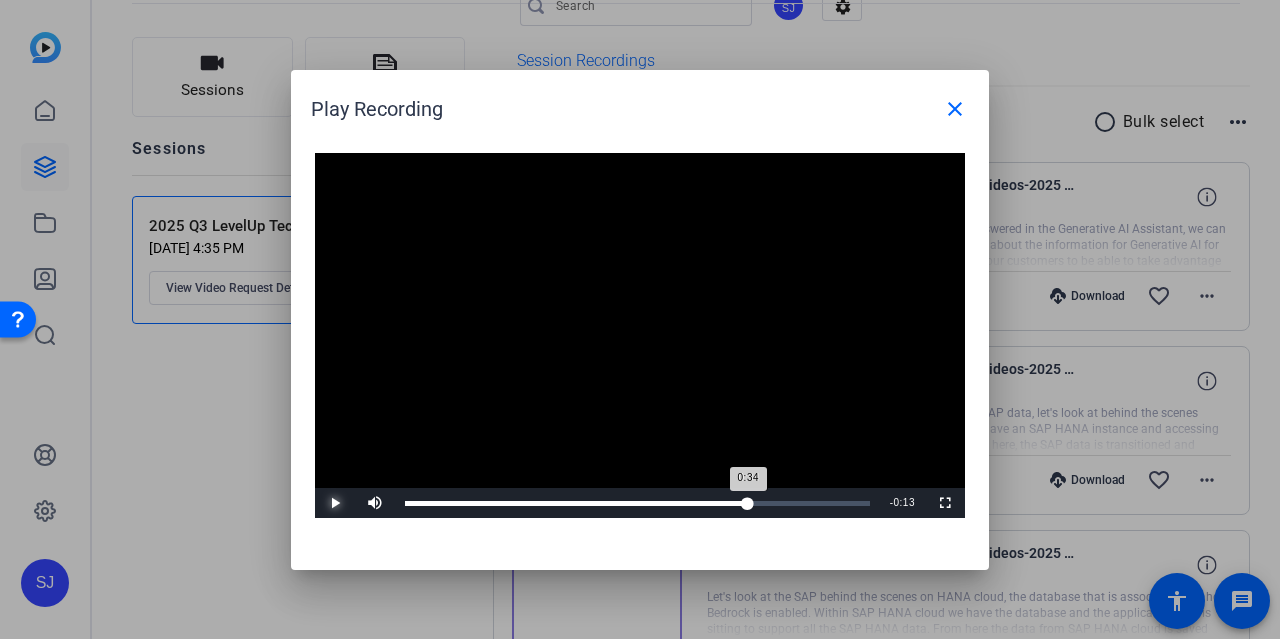 click on "Loaded :  0.00% 0:34 0:34" at bounding box center (637, 503) 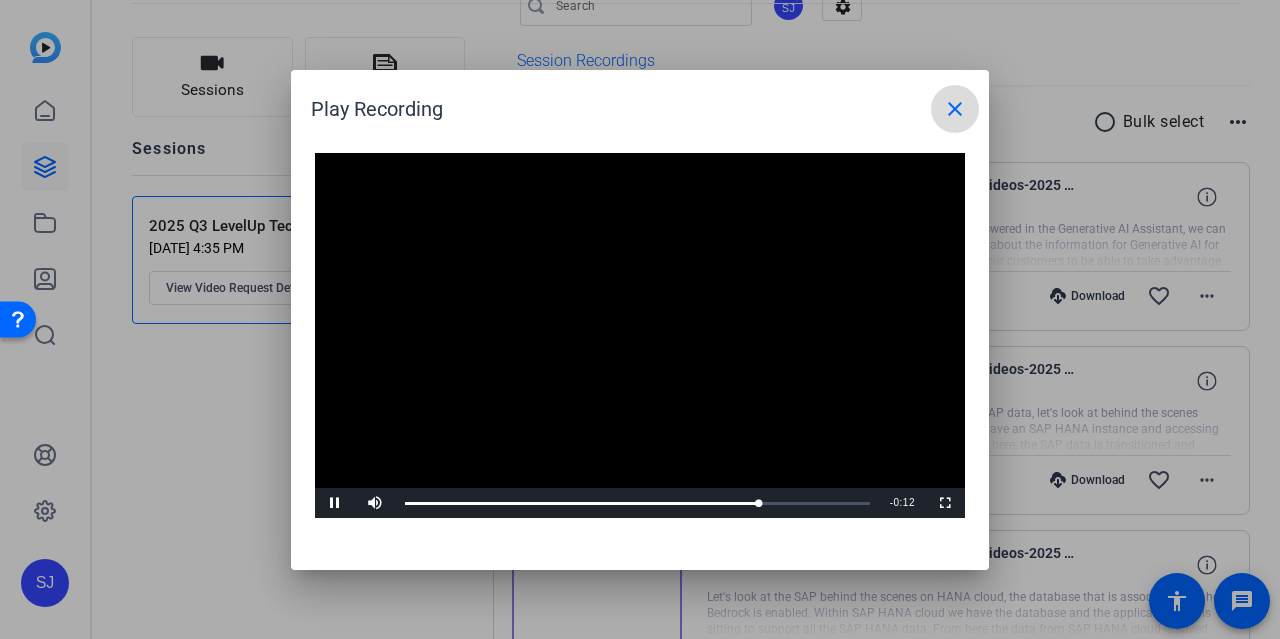 click on "close" at bounding box center (955, 109) 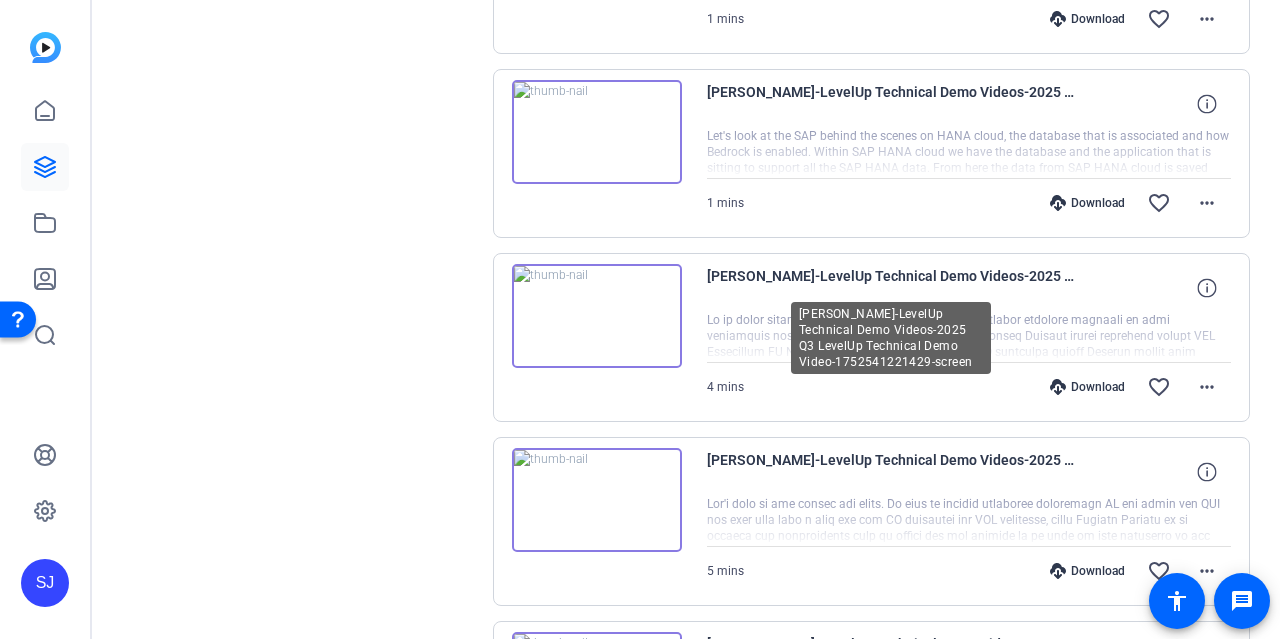 scroll, scrollTop: 540, scrollLeft: 0, axis: vertical 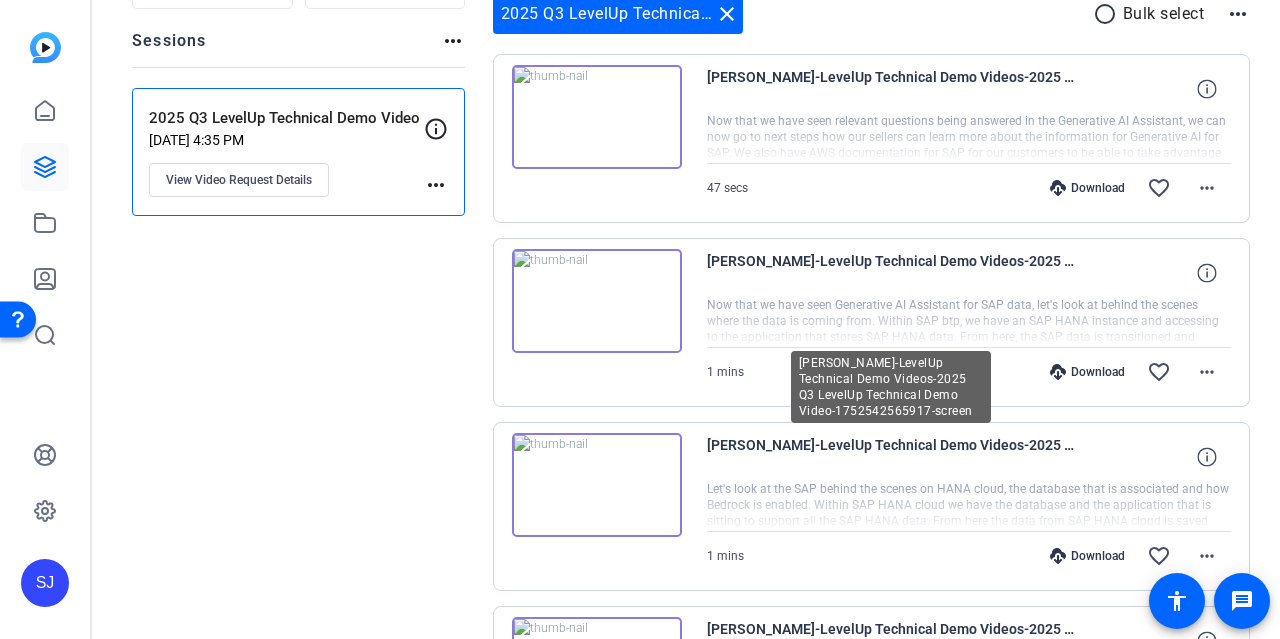 click on "[PERSON_NAME]-LevelUp Technical Demo Videos-2025 Q3 LevelUp Technical Demo Video-1752542565917-screen" at bounding box center (892, 457) 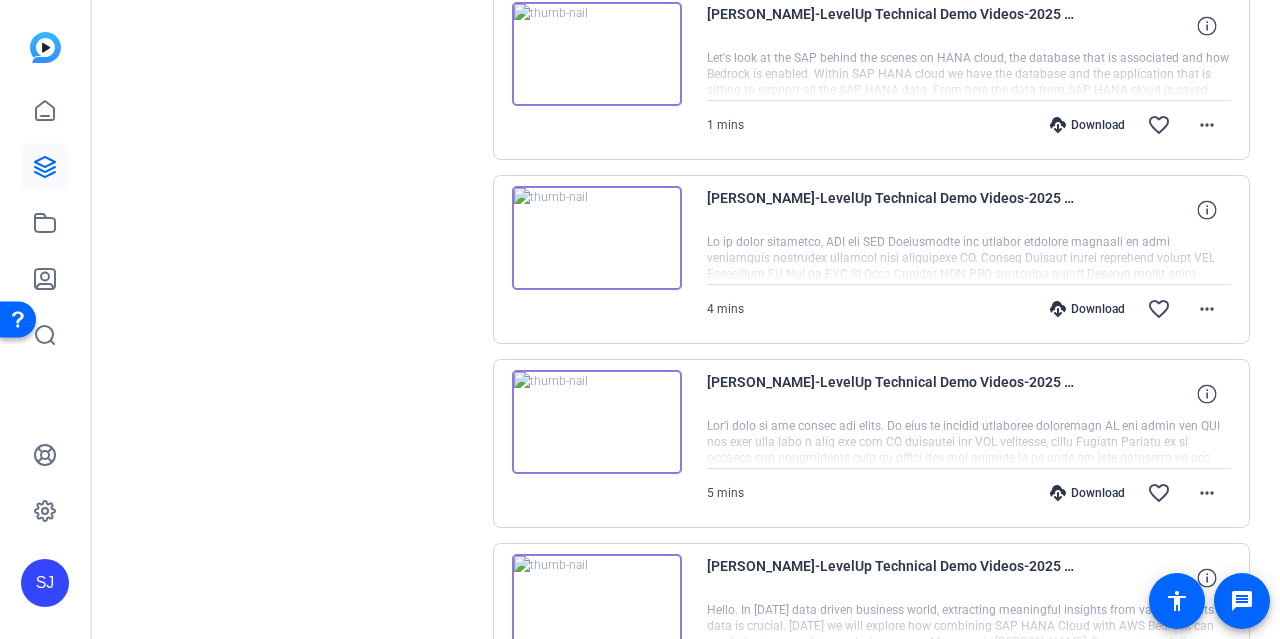 scroll, scrollTop: 648, scrollLeft: 0, axis: vertical 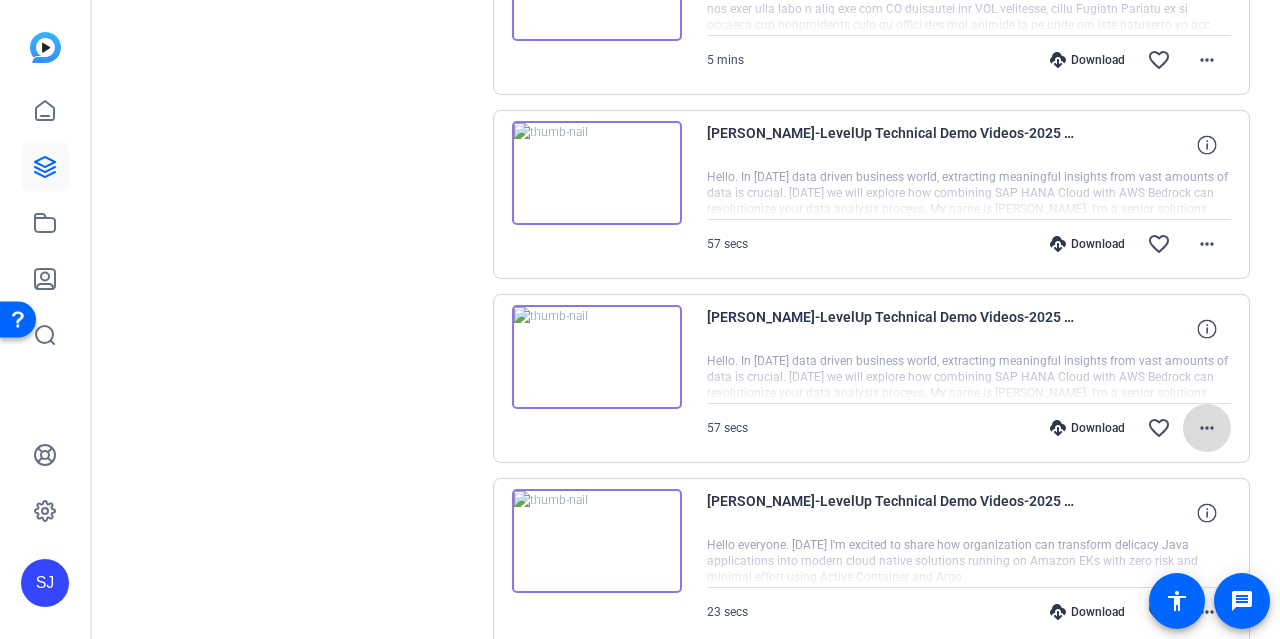 click on "more_horiz" at bounding box center (1207, 428) 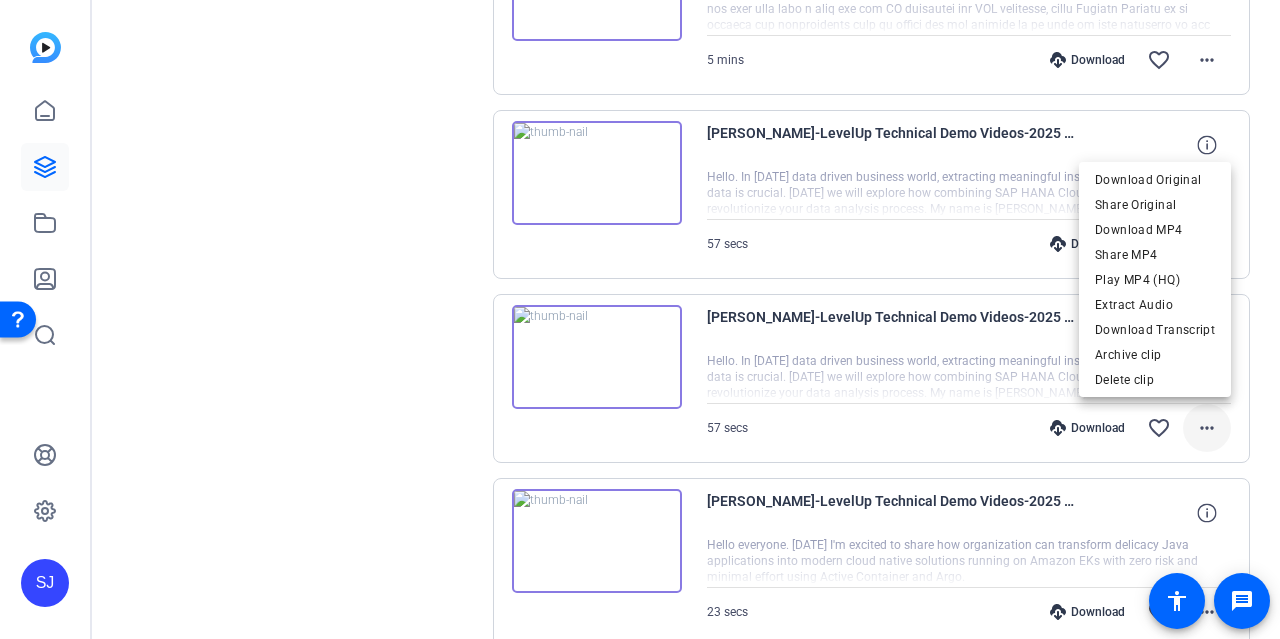 click at bounding box center [640, 319] 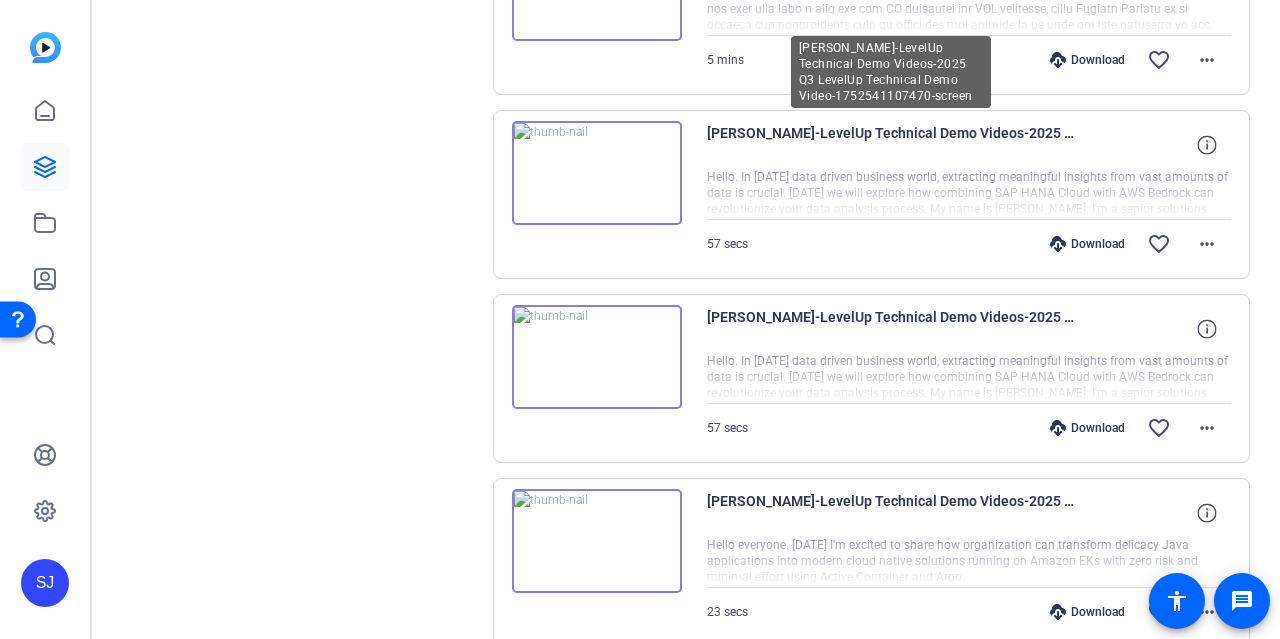 type 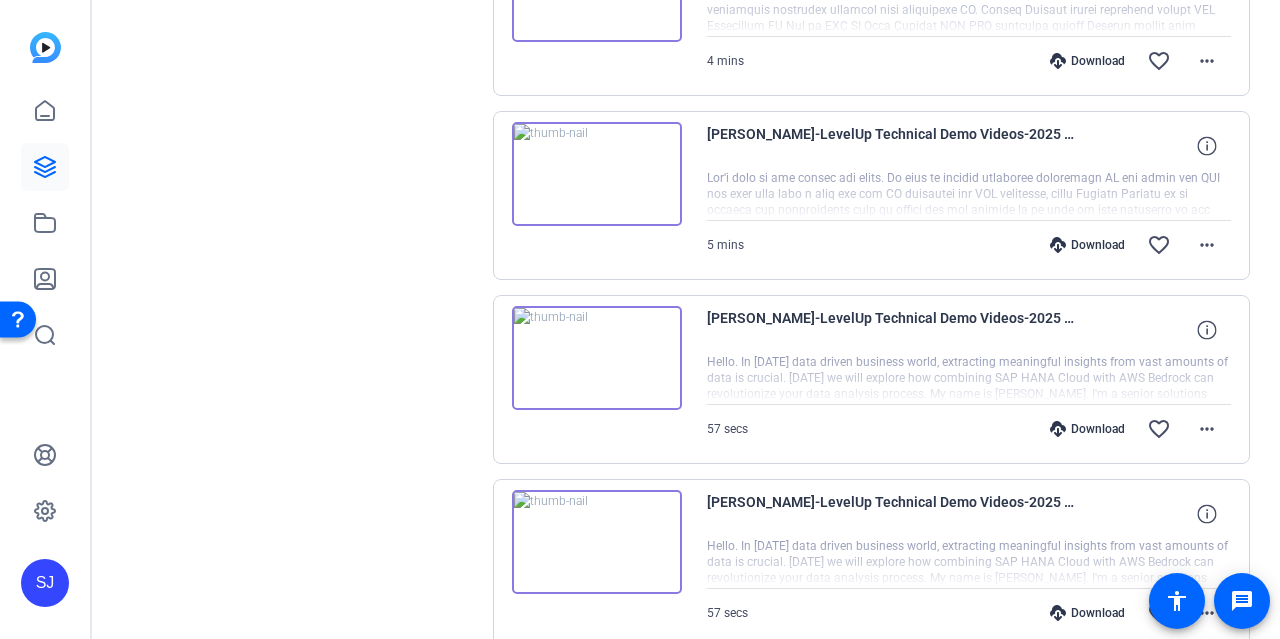 scroll, scrollTop: 864, scrollLeft: 0, axis: vertical 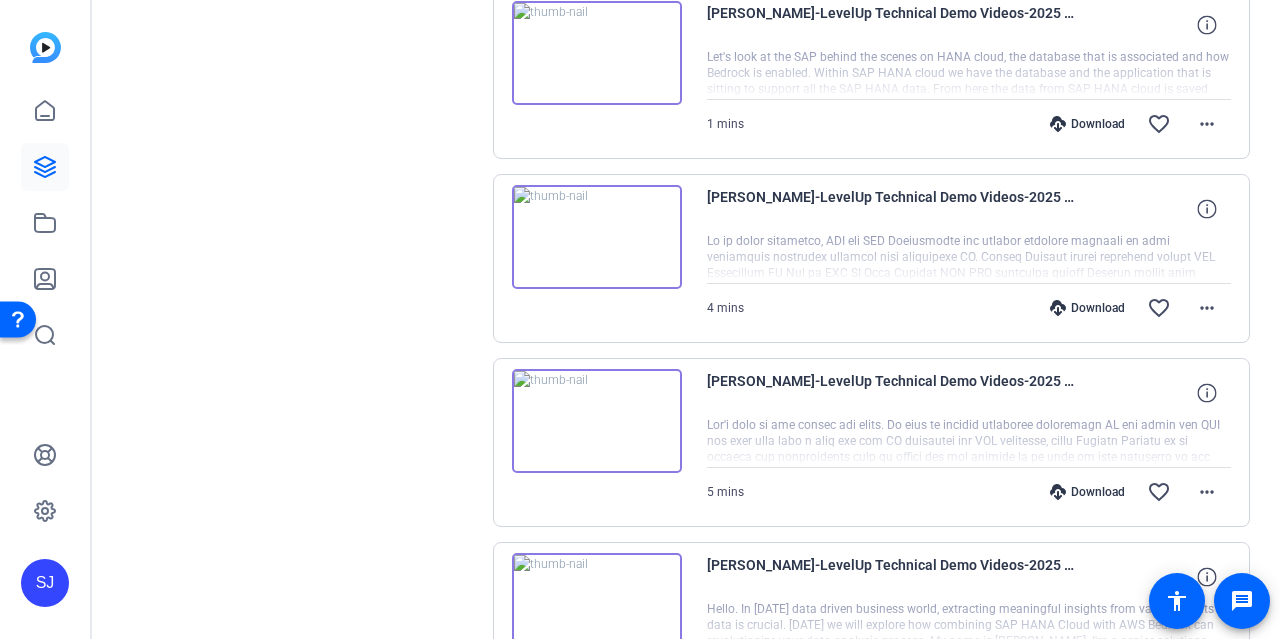 click at bounding box center [597, 237] 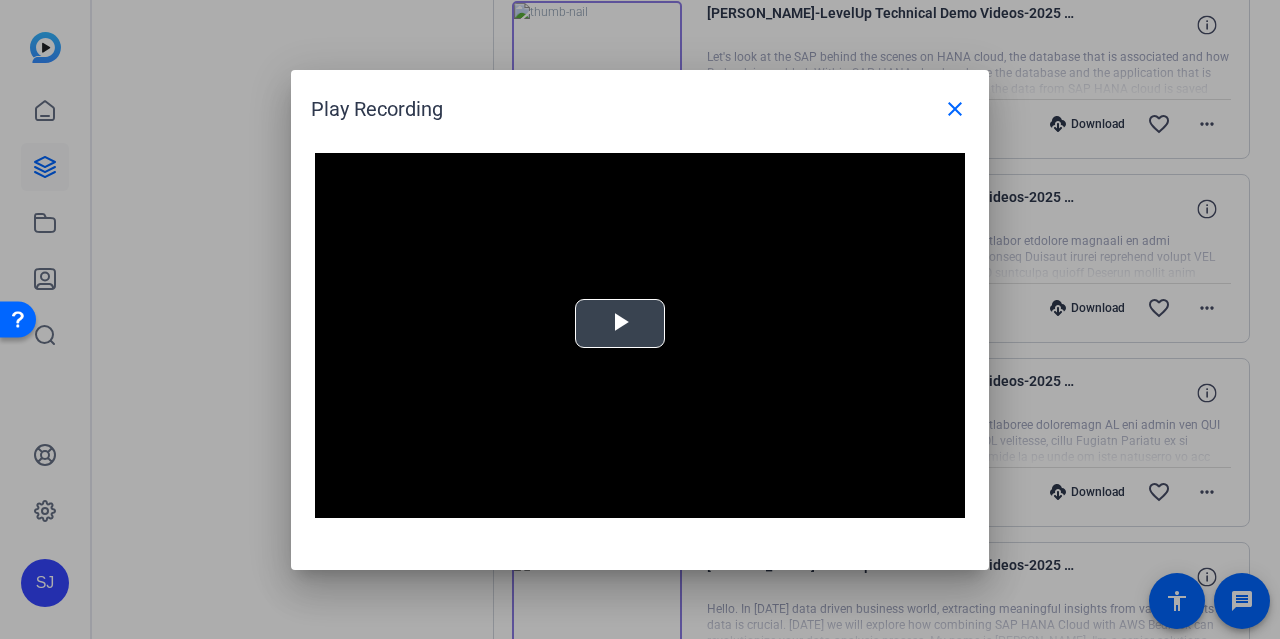 click at bounding box center (620, 323) 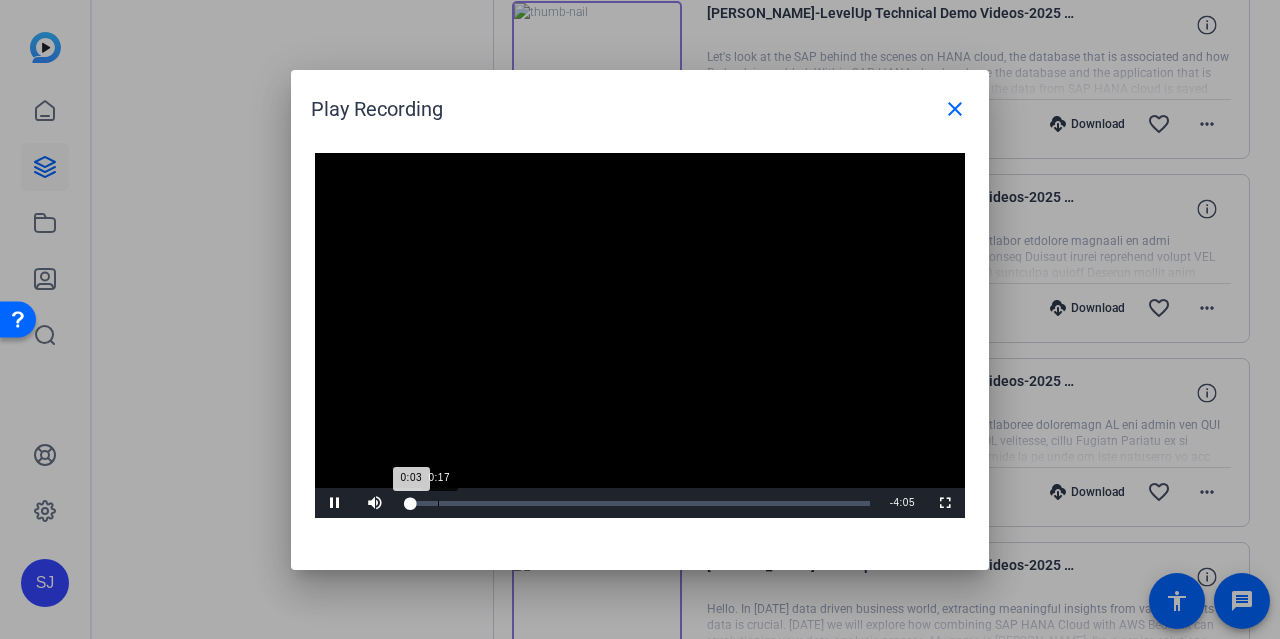 click on "Loaded :  0.91% 0:17 0:03" at bounding box center (637, 503) 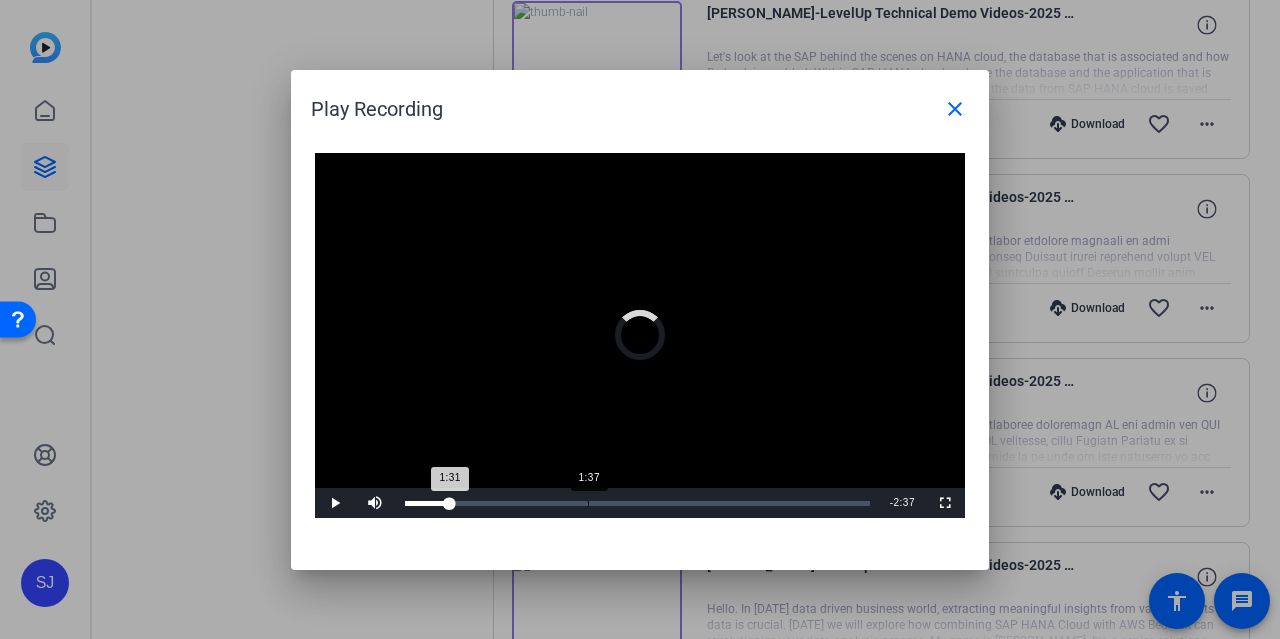 drag, startPoint x: 450, startPoint y: 505, endPoint x: 593, endPoint y: 505, distance: 143 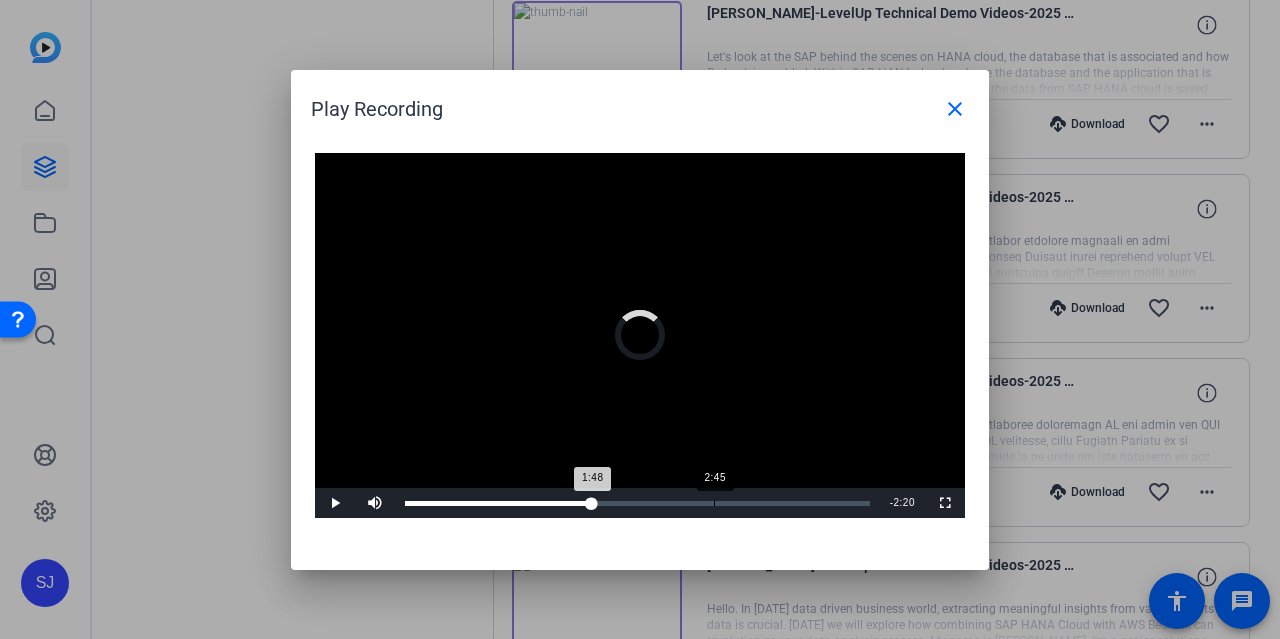 drag, startPoint x: 593, startPoint y: 505, endPoint x: 799, endPoint y: 505, distance: 206 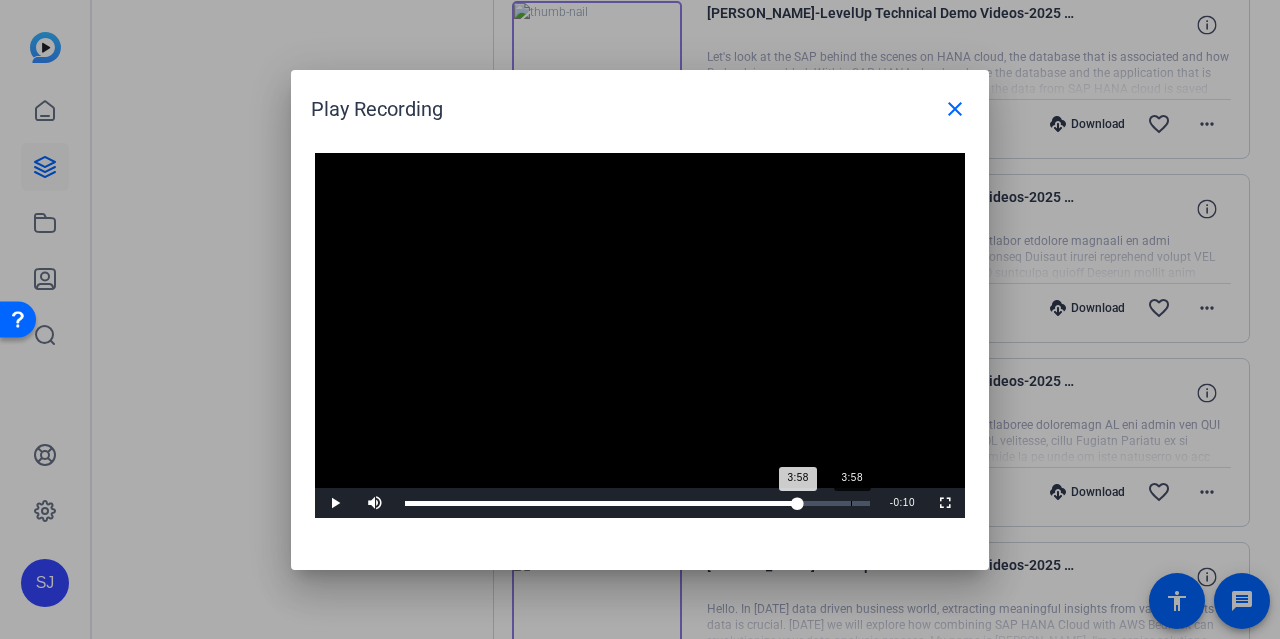 drag, startPoint x: 799, startPoint y: 505, endPoint x: 851, endPoint y: 506, distance: 52.009613 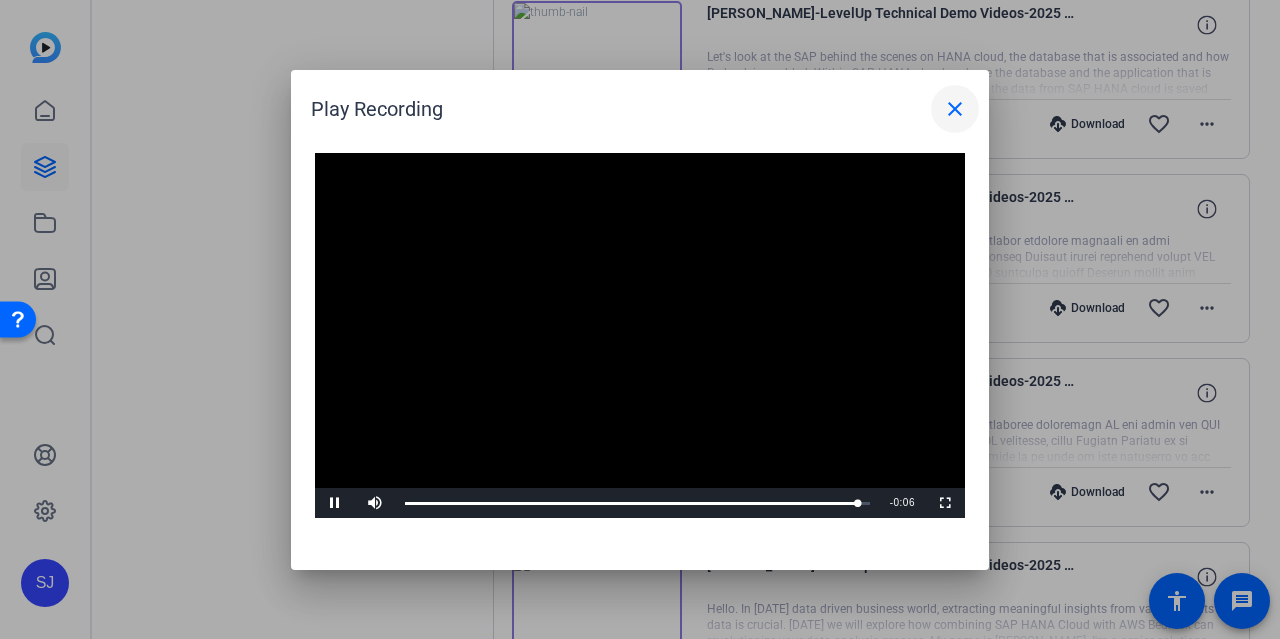 click on "close" at bounding box center (955, 109) 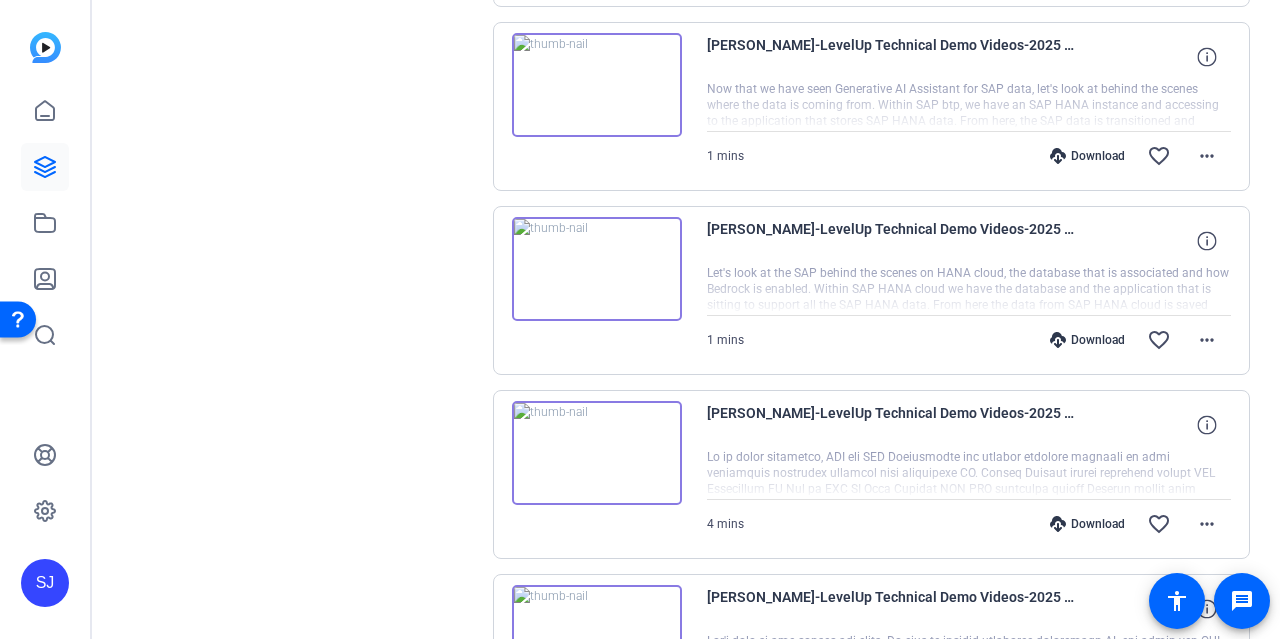 scroll, scrollTop: 216, scrollLeft: 0, axis: vertical 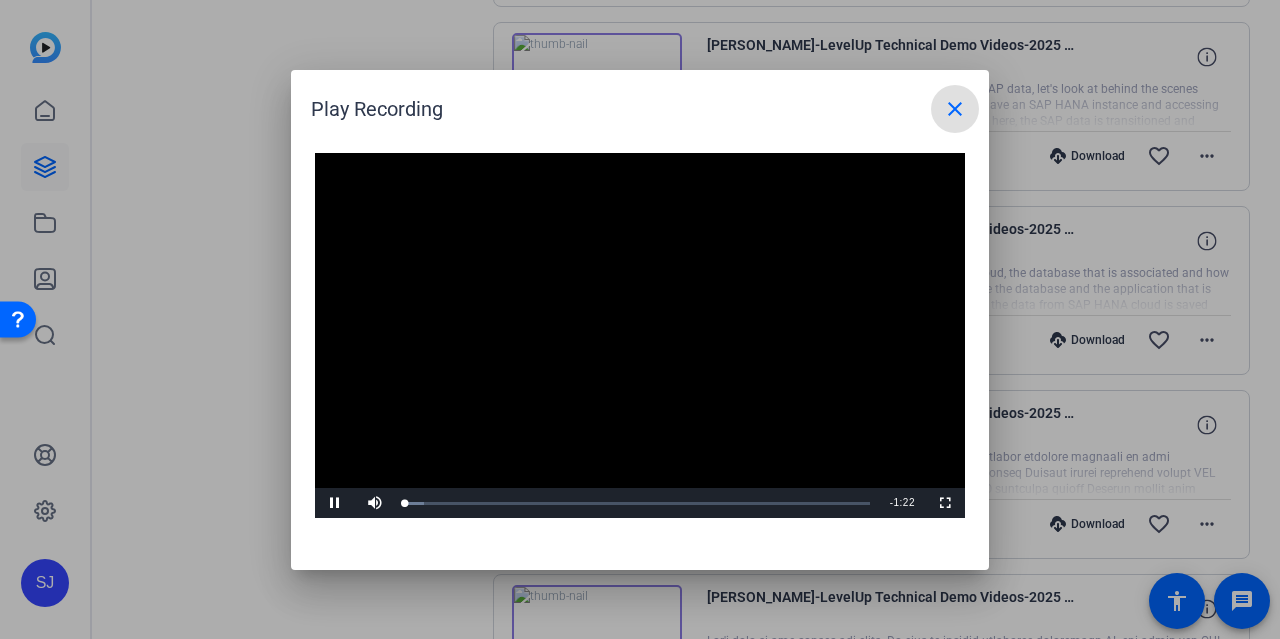 click at bounding box center [640, 336] 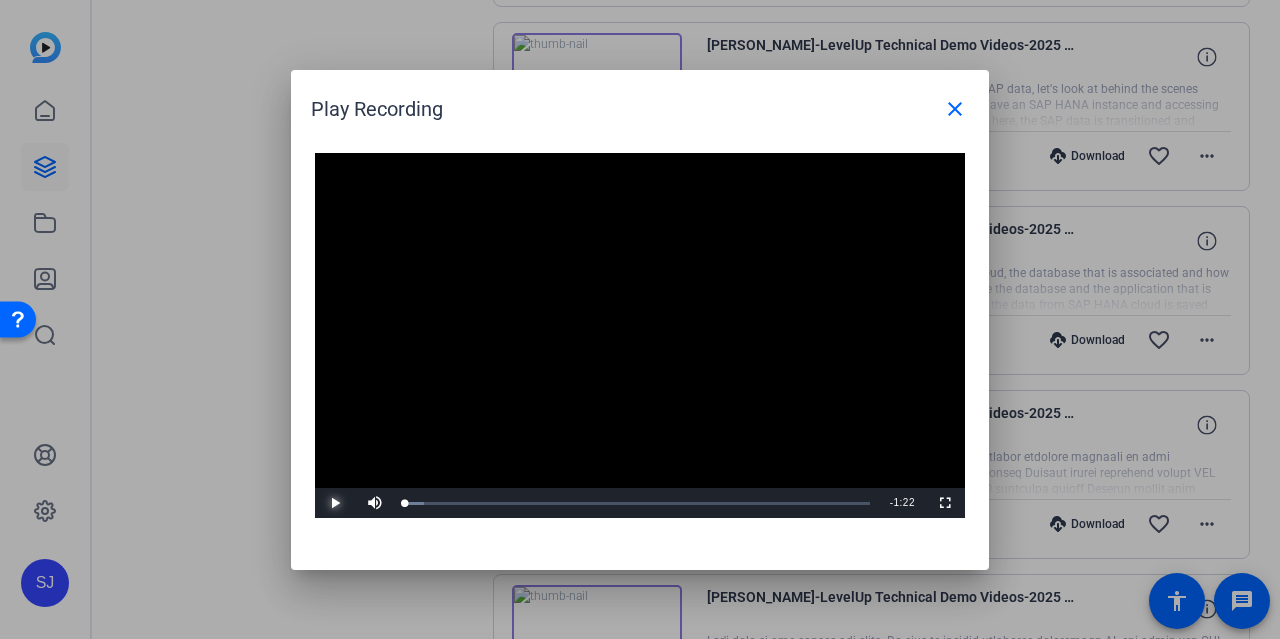 click at bounding box center [335, 503] 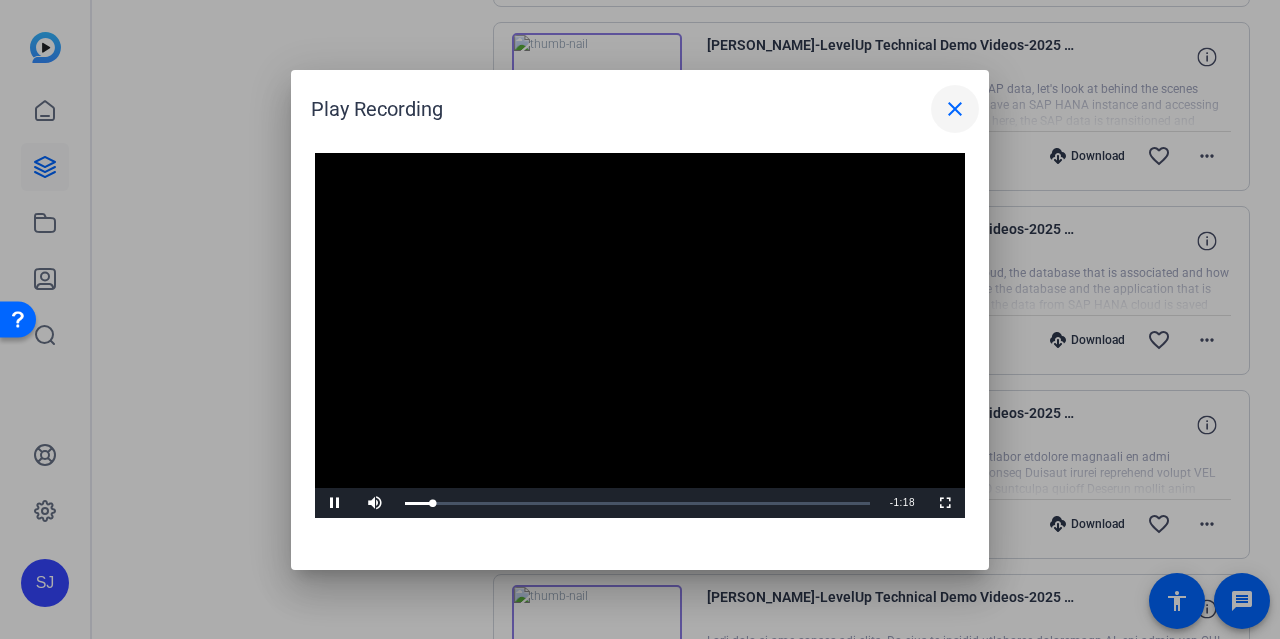 click on "close" at bounding box center (955, 109) 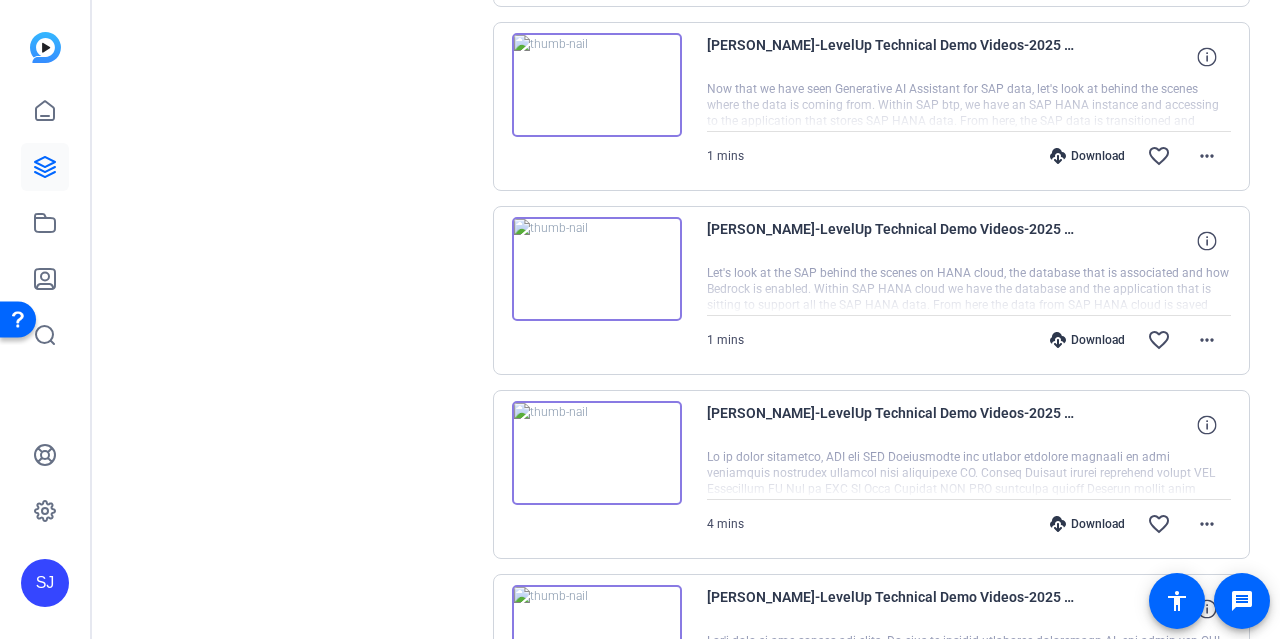 click at bounding box center (597, 85) 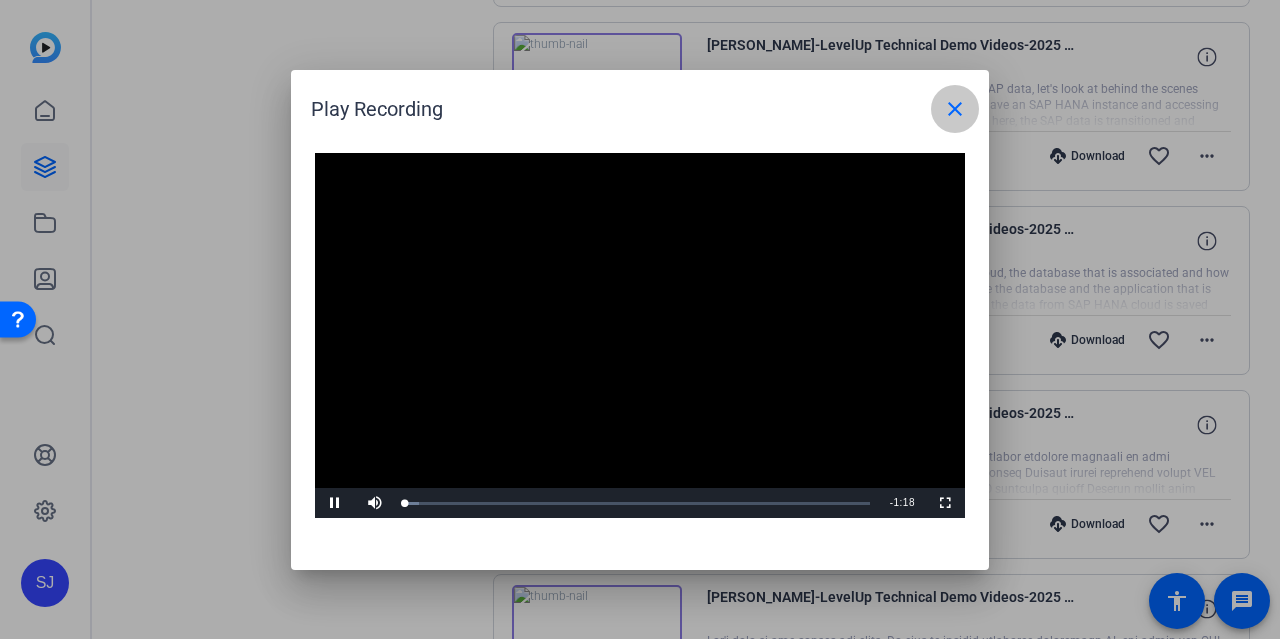 click at bounding box center (955, 109) 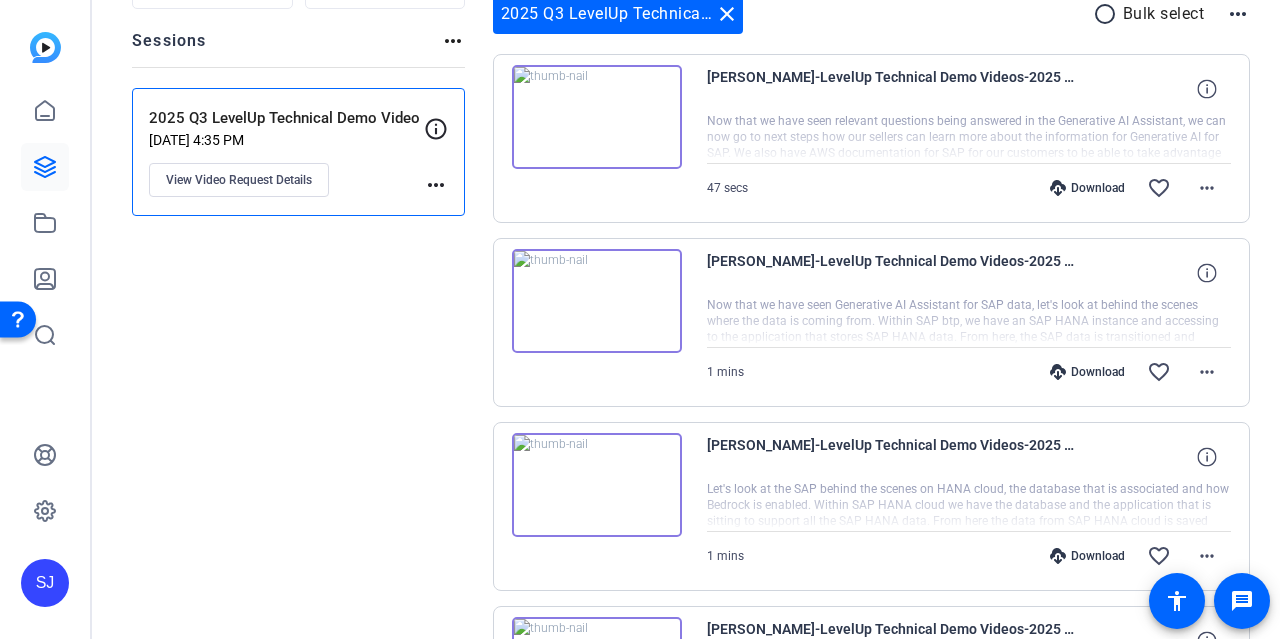 scroll, scrollTop: 324, scrollLeft: 0, axis: vertical 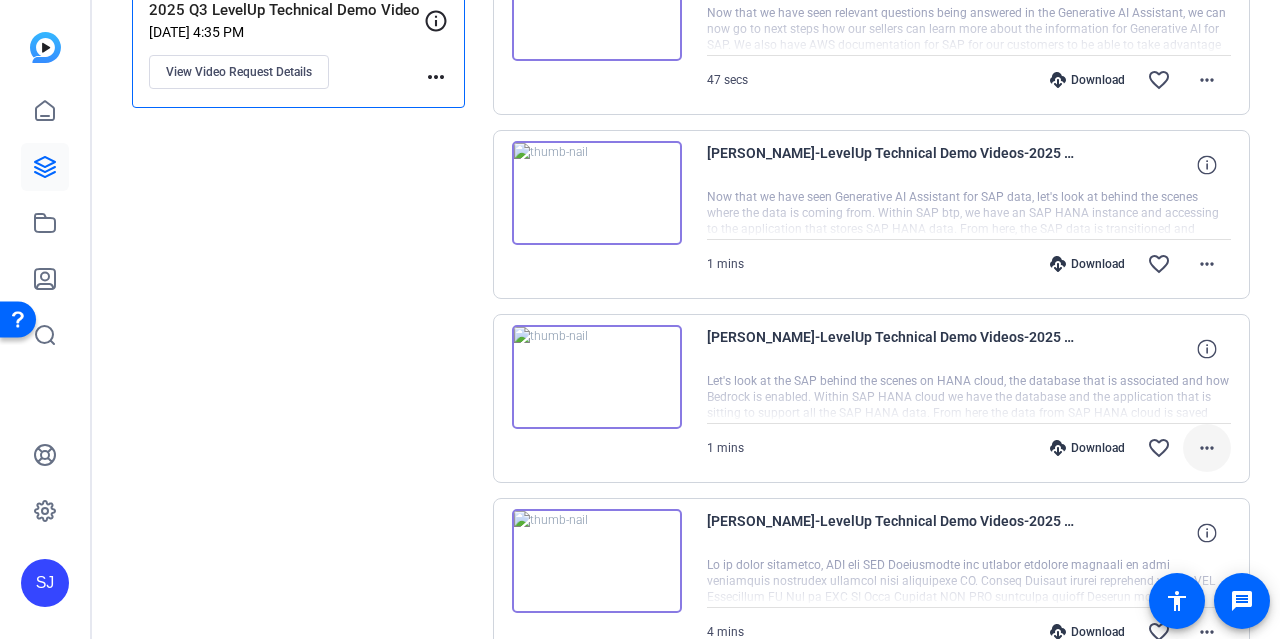 click on "more_horiz" at bounding box center [1207, 448] 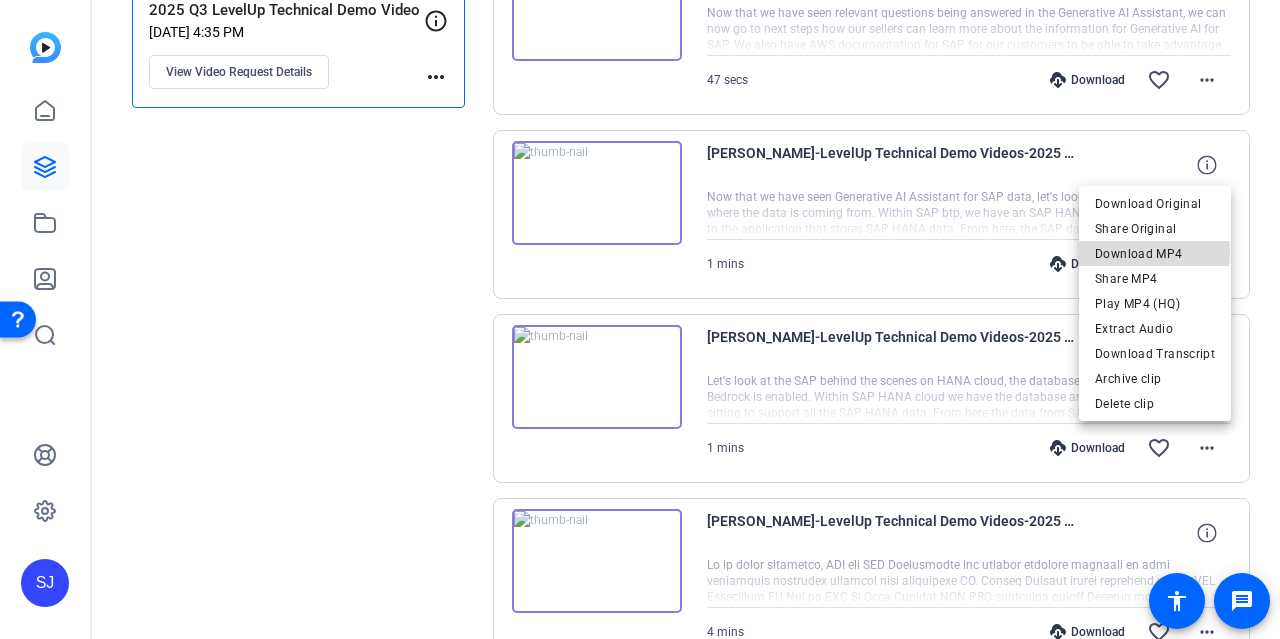 click on "Download MP4" at bounding box center (1155, 254) 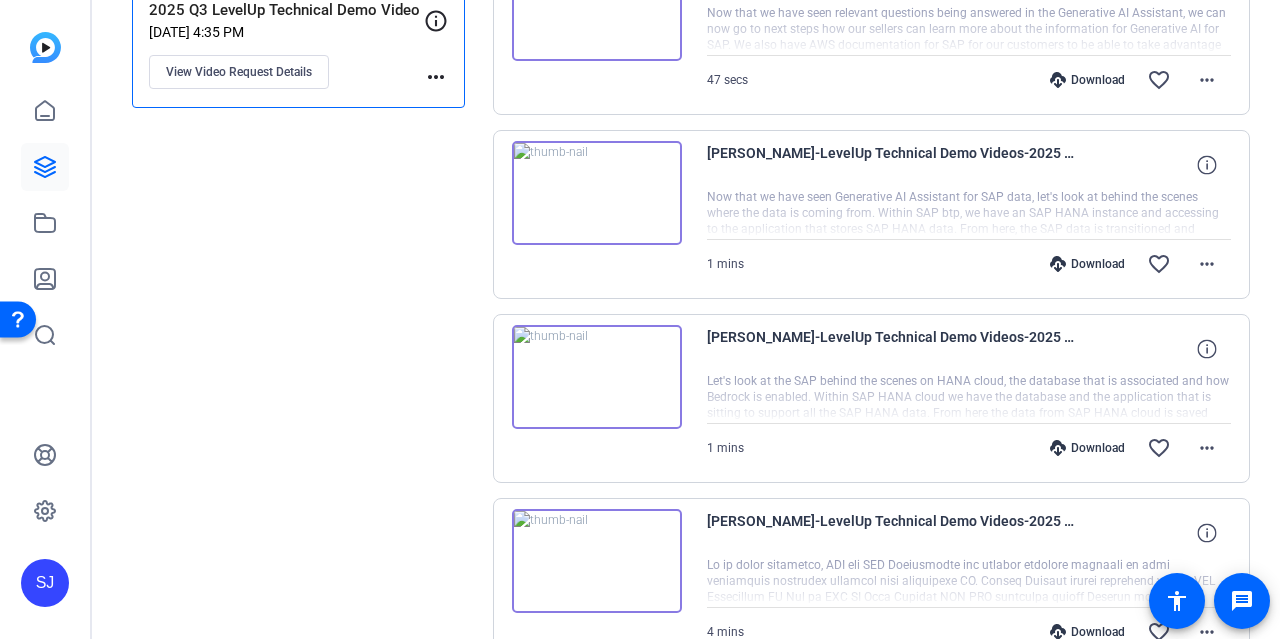 click on "Sessions
Scripts  Sessions more_horiz  2025 Q3 LevelUp Technical Demo Video   [DATE] 4:35 PM  View Video Request Details
more_horiz" 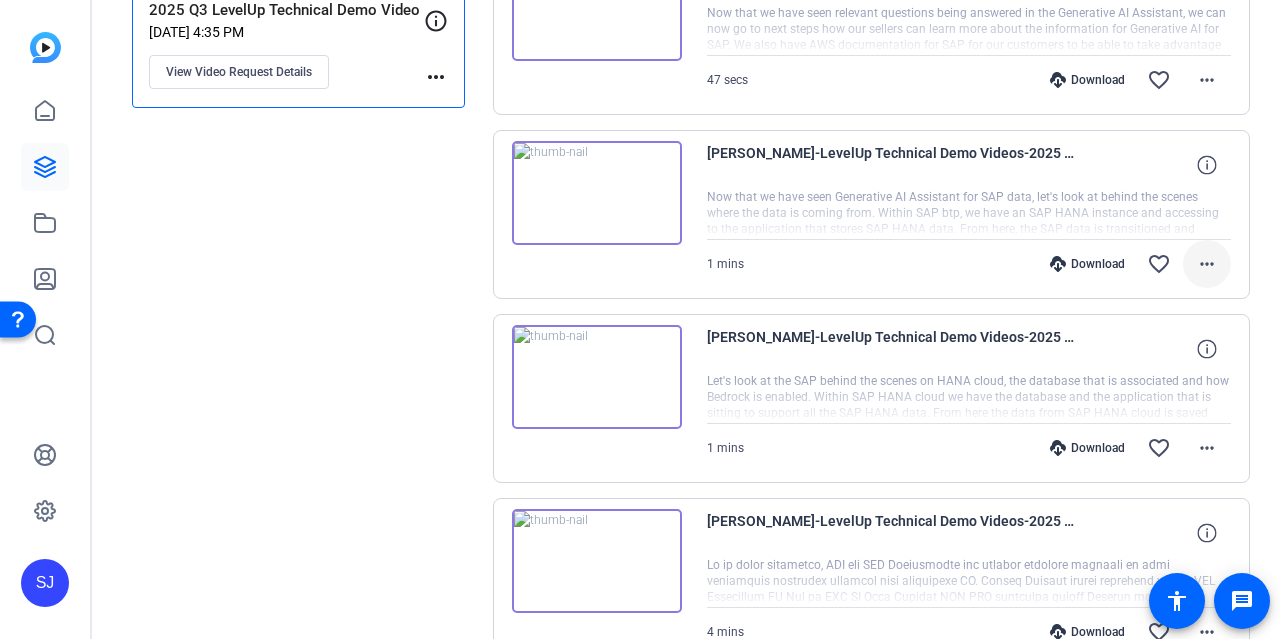 click on "more_horiz" at bounding box center [1207, 264] 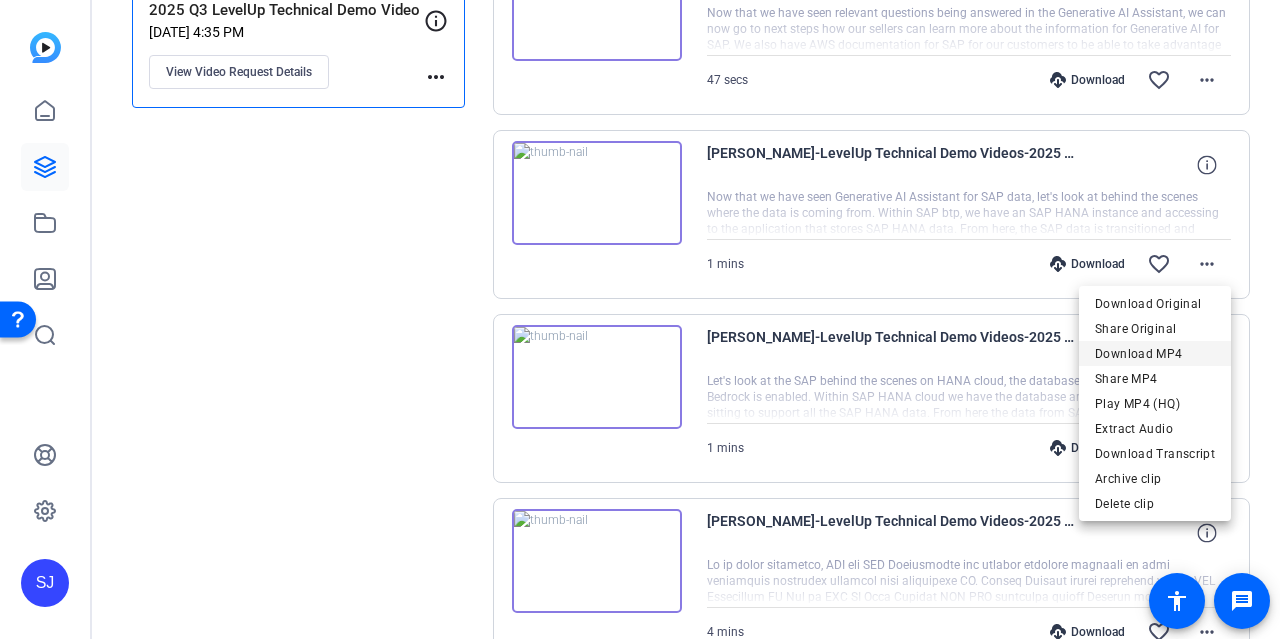 click on "Download MP4" at bounding box center (1155, 354) 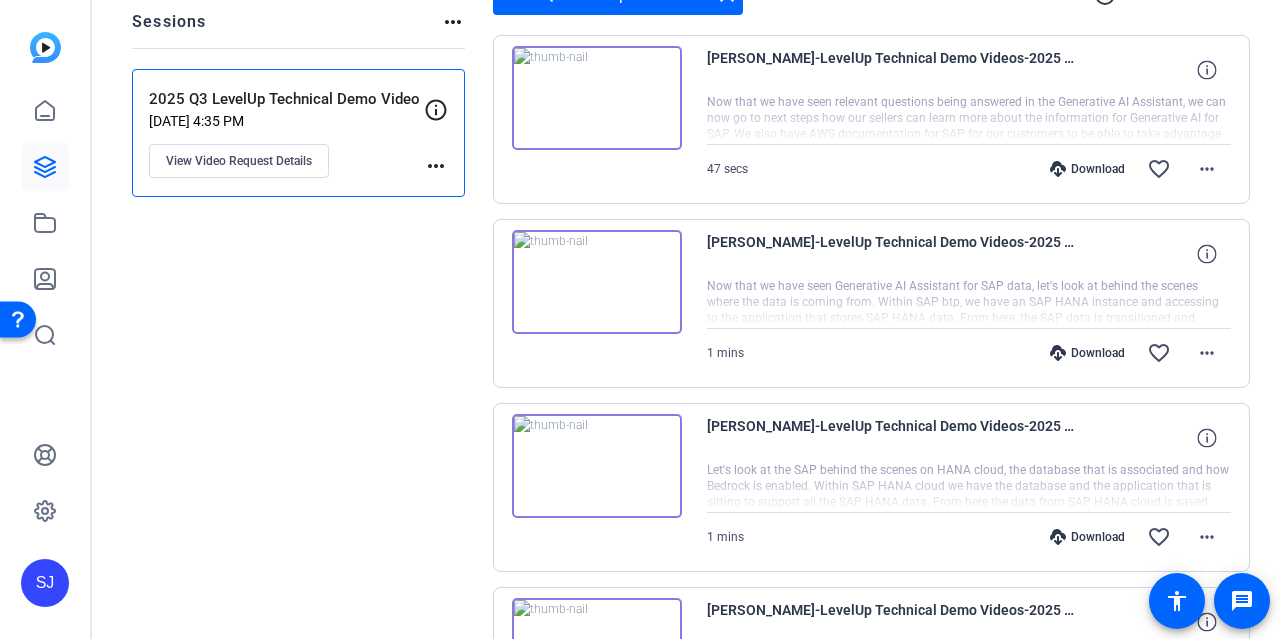 click on "Sessions
Scripts  Sessions more_horiz  2025 Q3 LevelUp Technical Demo Video   [DATE] 4:35 PM  View Video Request Details
more_horiz" 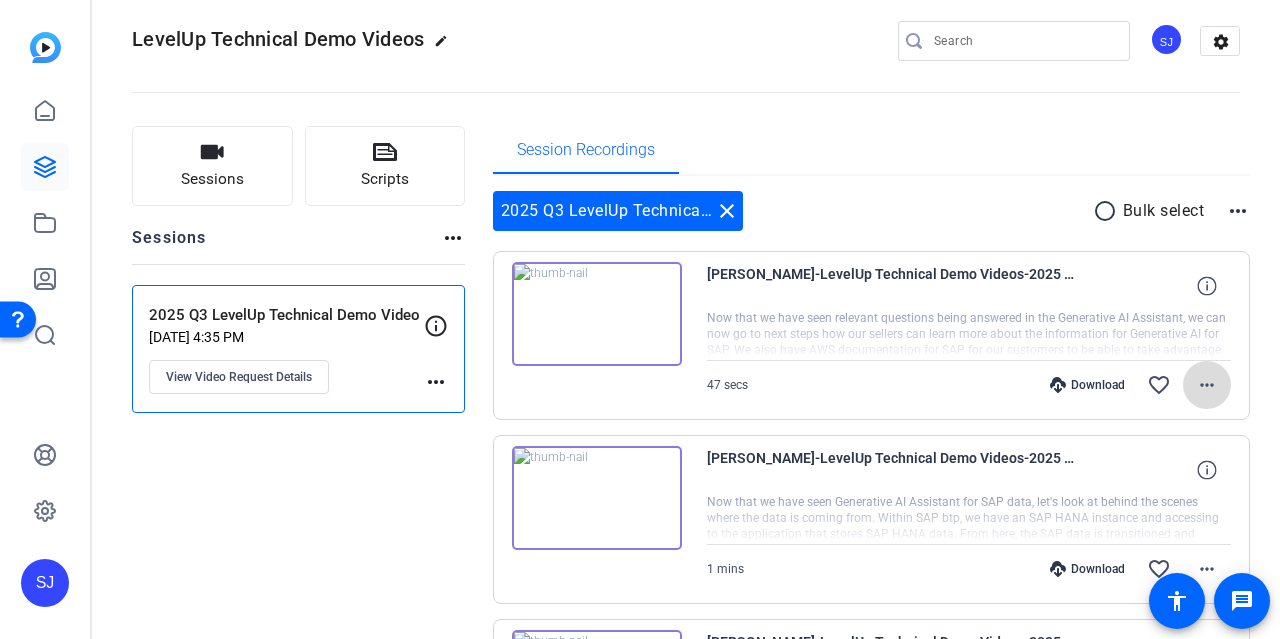 click on "more_horiz" at bounding box center [1207, 385] 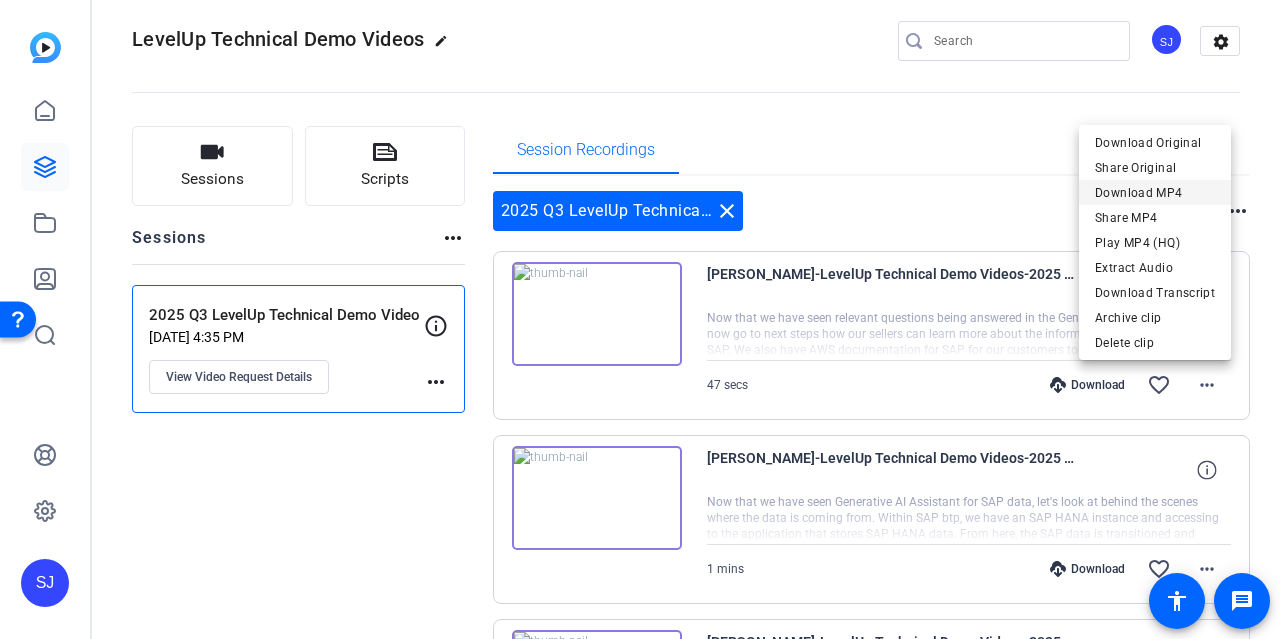 click on "Download MP4" at bounding box center [1155, 193] 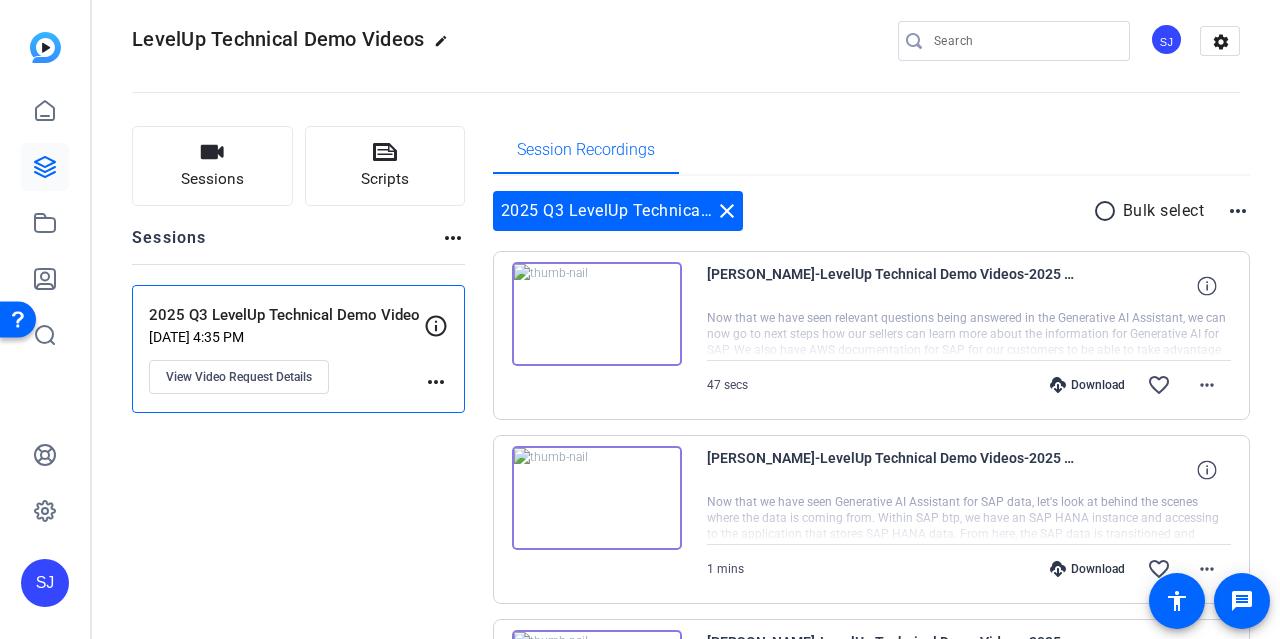 click on "Sessions
Scripts  Sessions more_horiz  2025 Q3 LevelUp Technical Demo Video   [DATE] 4:35 PM  View Video Request Details
more_horiz" 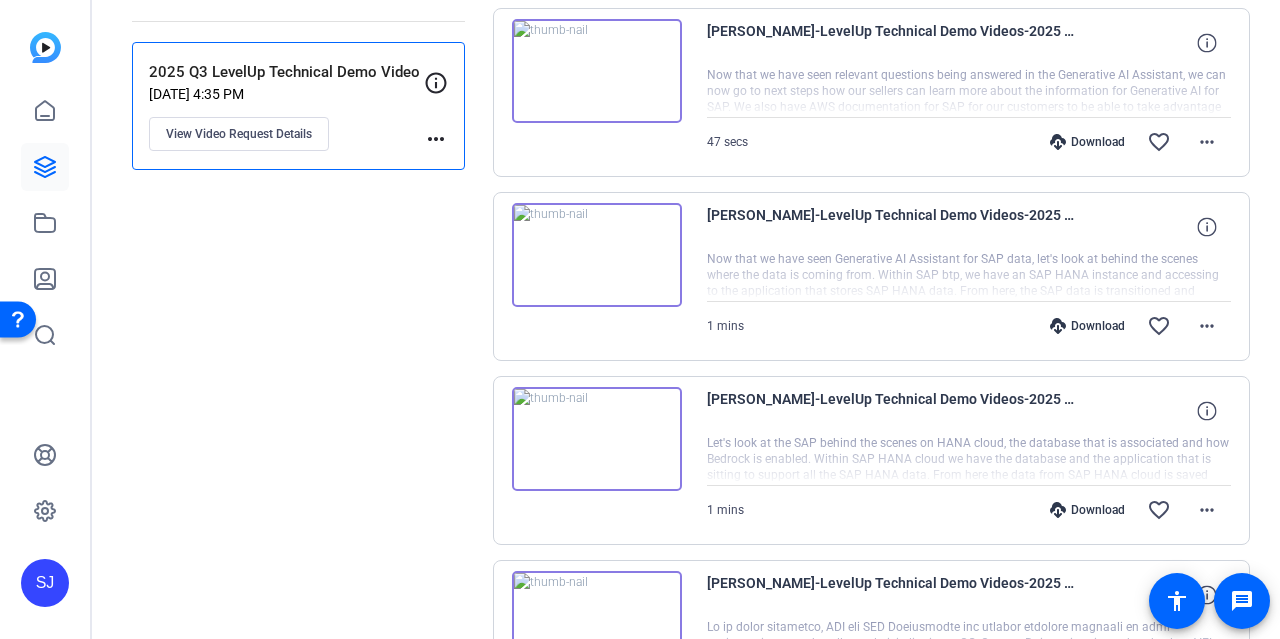 scroll, scrollTop: 451, scrollLeft: 0, axis: vertical 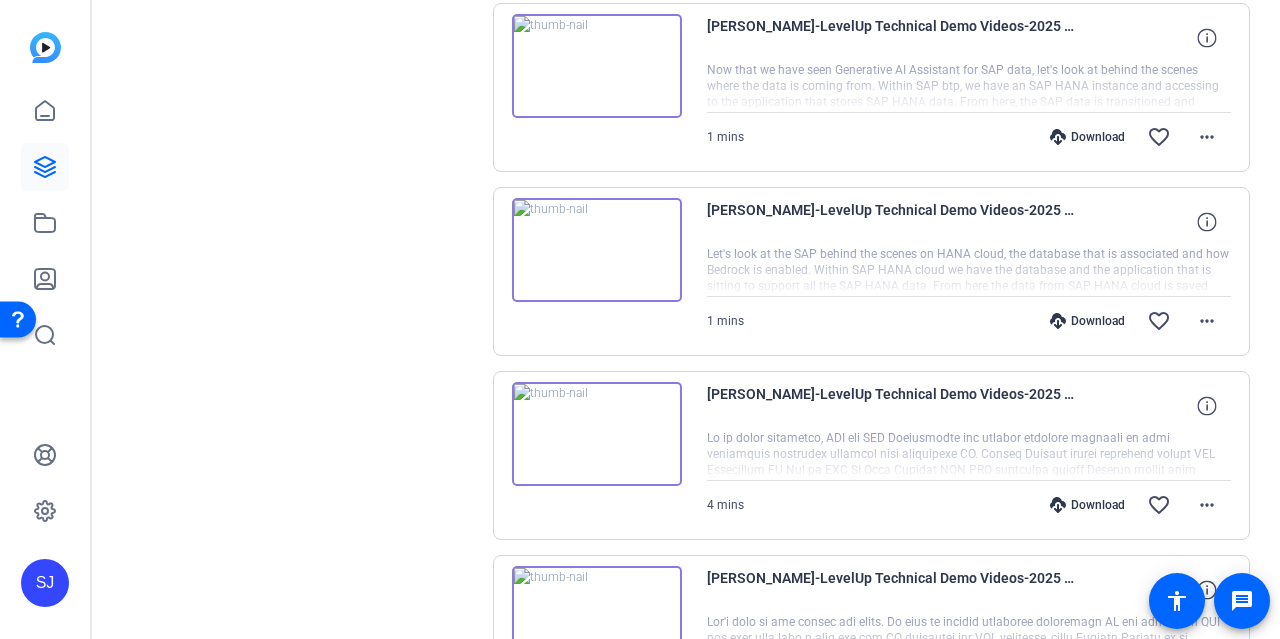 click at bounding box center [597, 250] 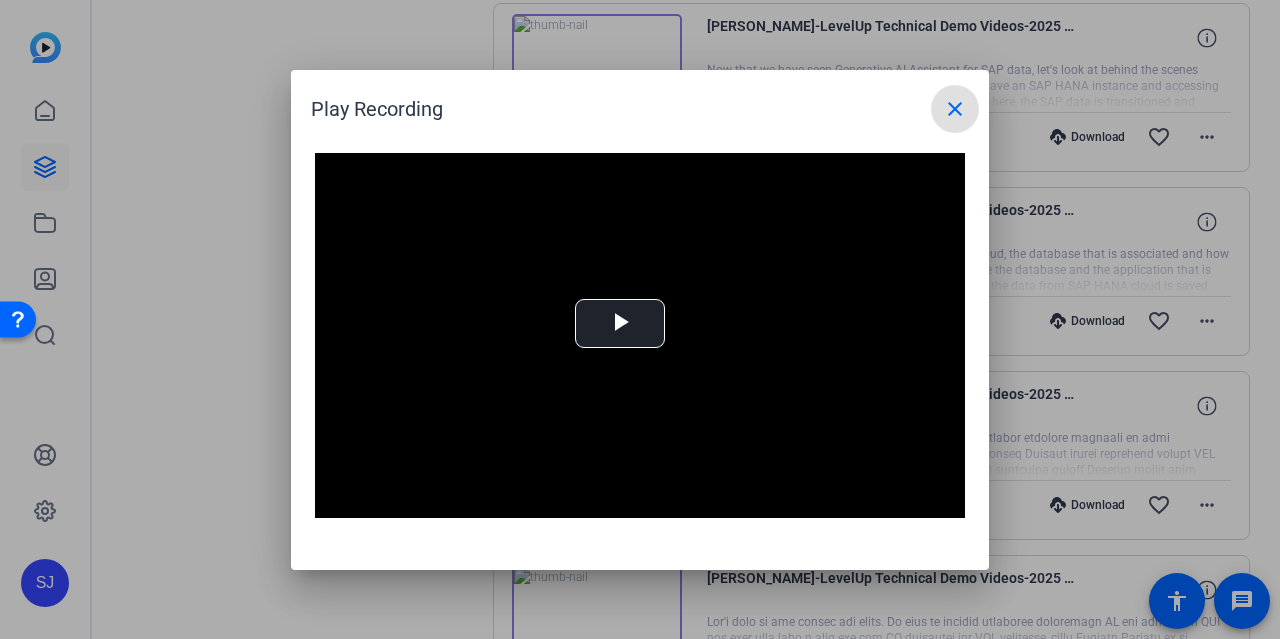 click on "close" at bounding box center (955, 109) 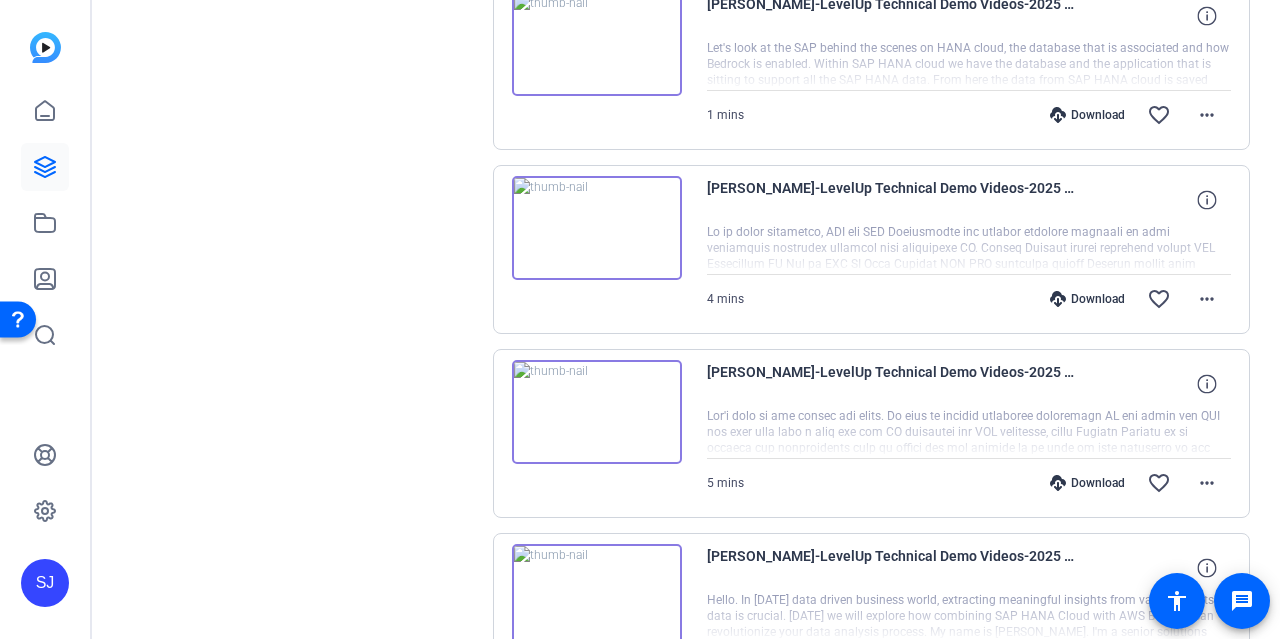 scroll, scrollTop: 559, scrollLeft: 0, axis: vertical 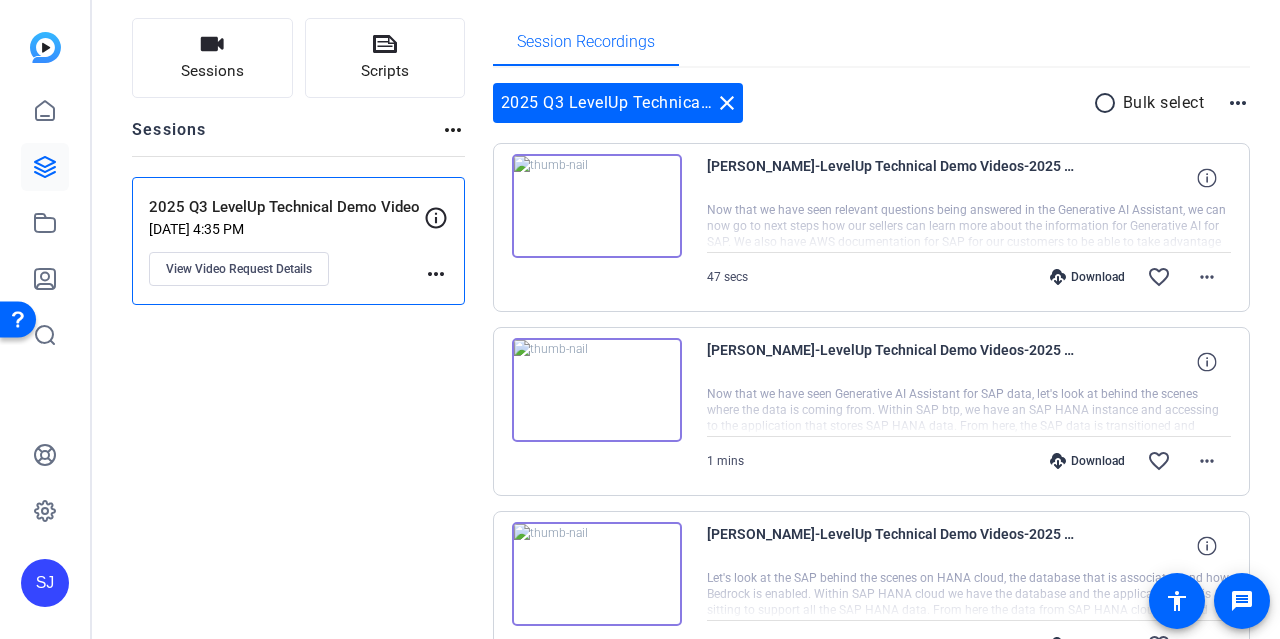 click at bounding box center (969, 227) 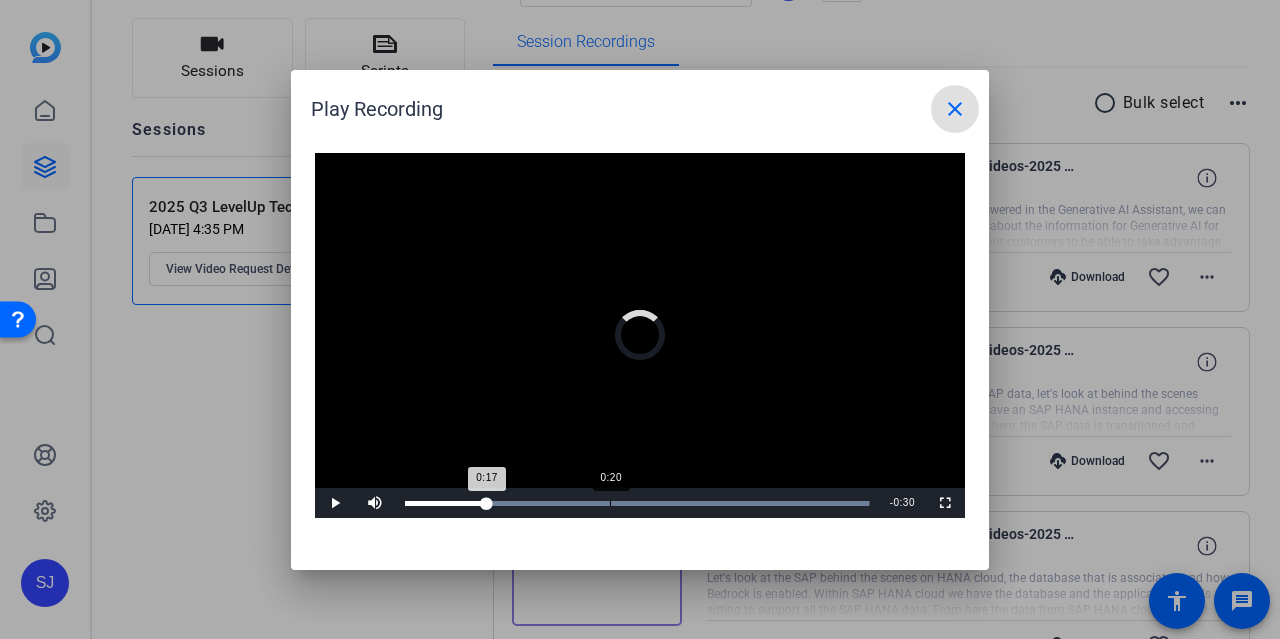 drag, startPoint x: 413, startPoint y: 501, endPoint x: 623, endPoint y: 503, distance: 210.00952 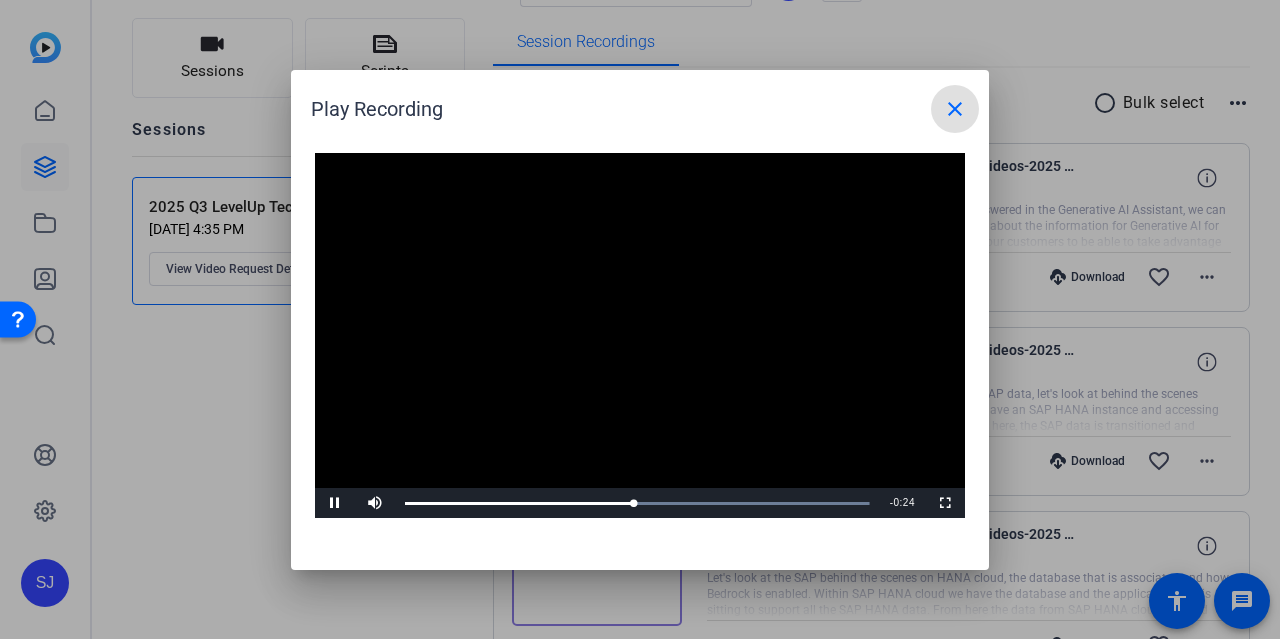 click on "close" at bounding box center [955, 109] 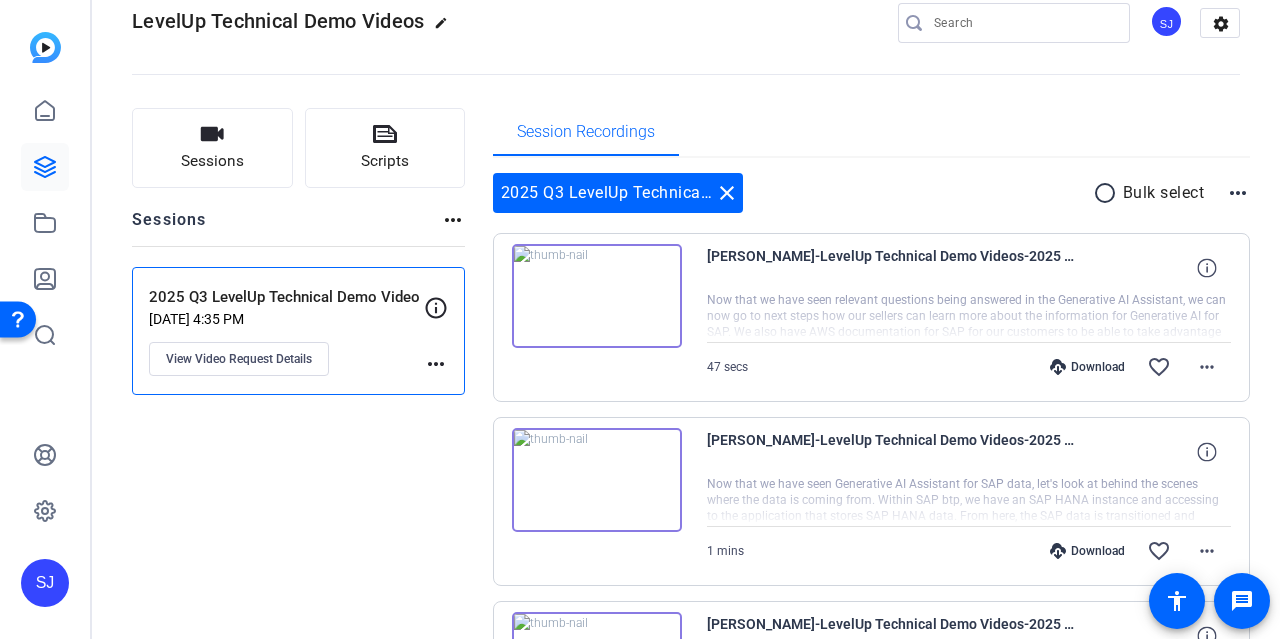 scroll, scrollTop: 19, scrollLeft: 0, axis: vertical 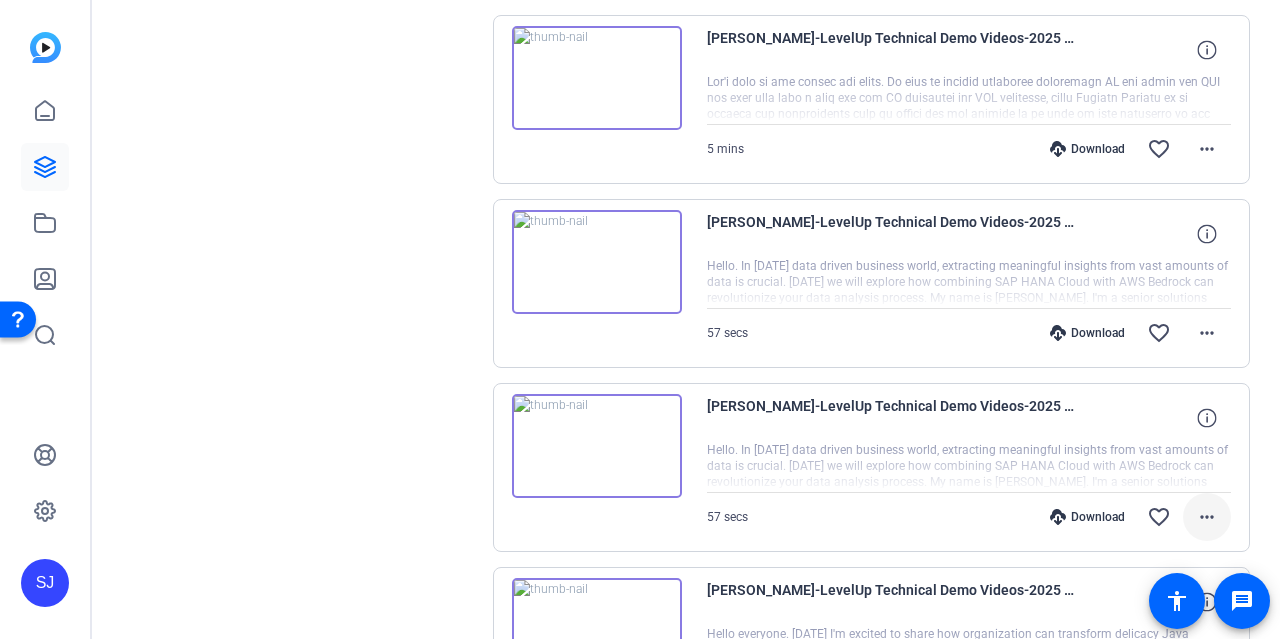 click on "more_horiz" at bounding box center (1207, 517) 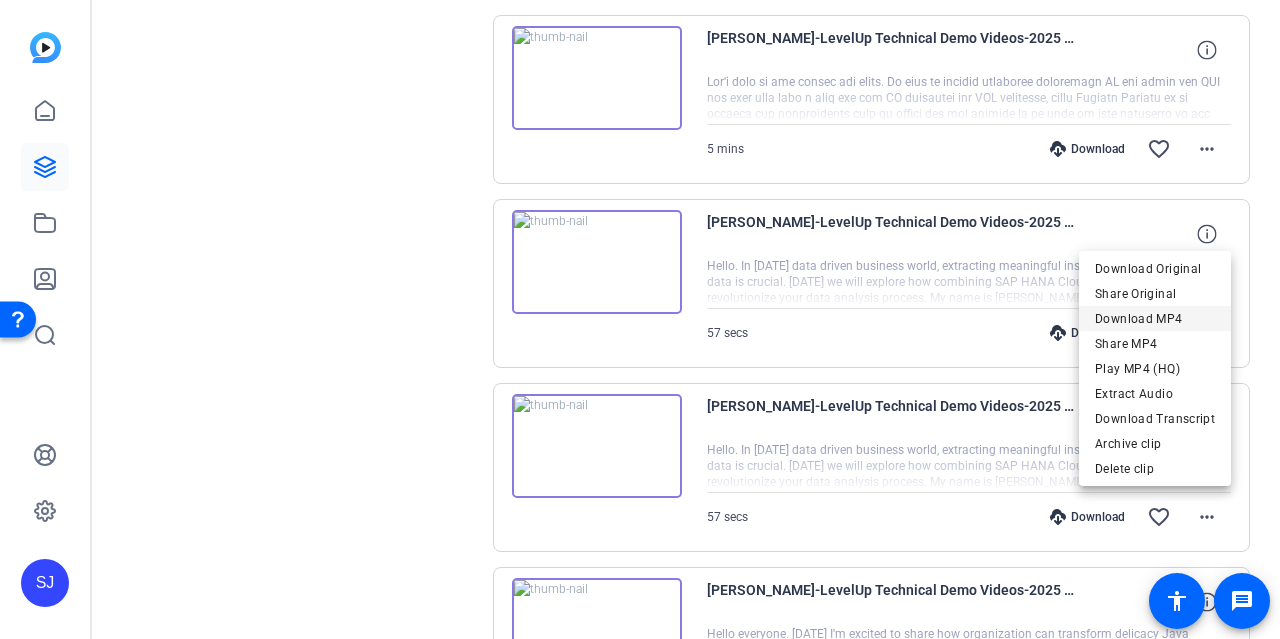 click on "Download MP4" at bounding box center [1155, 319] 